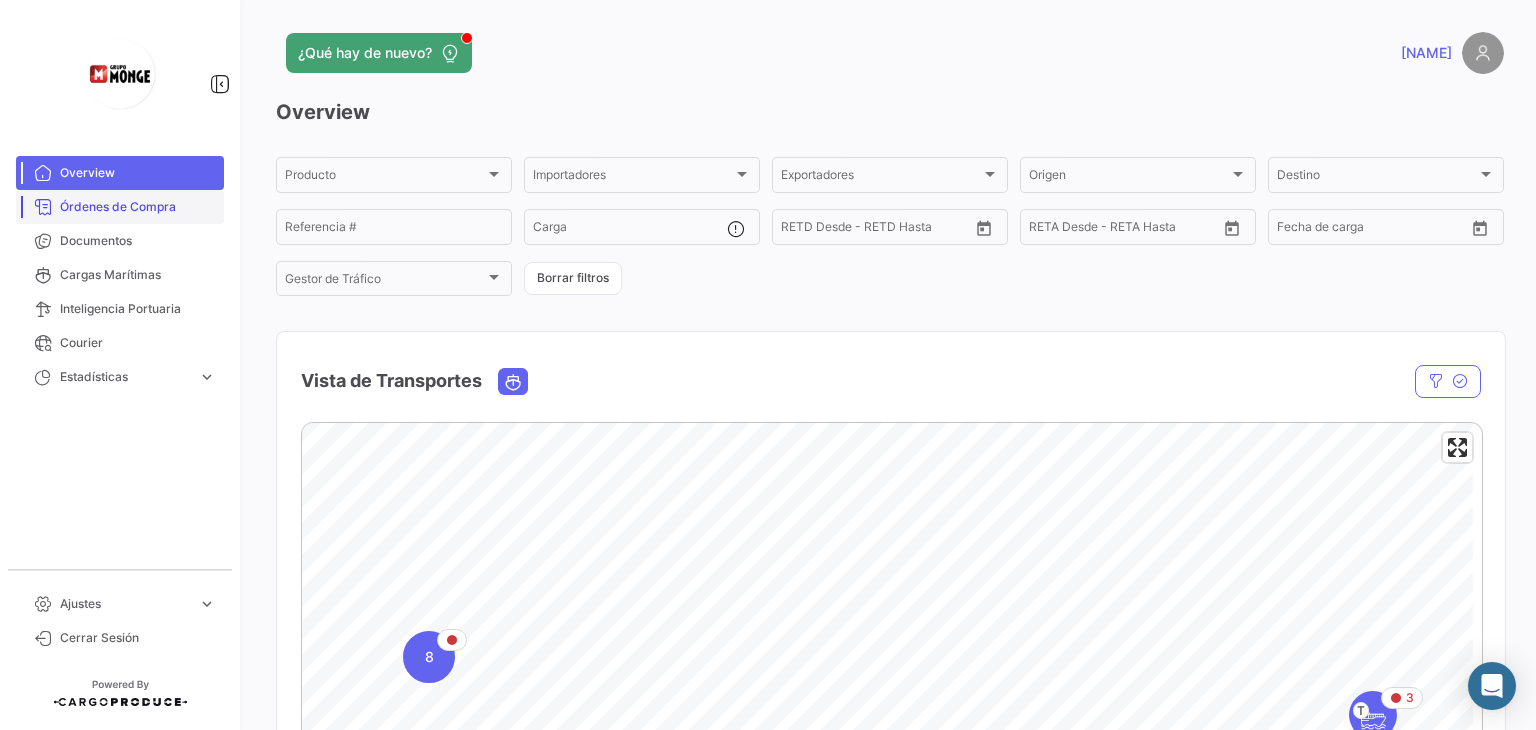 scroll, scrollTop: 0, scrollLeft: 0, axis: both 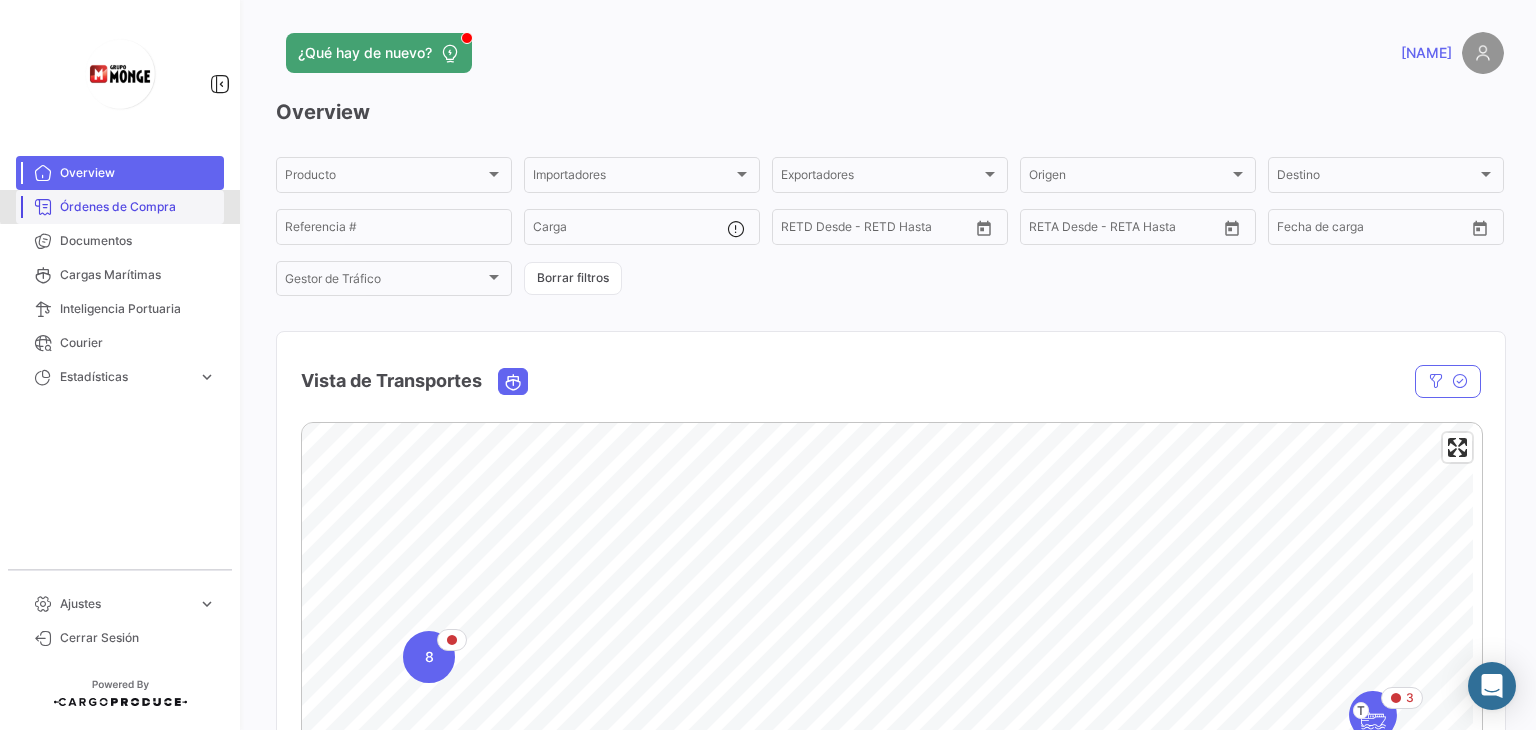 click on "Órdenes de Compra" at bounding box center (120, 207) 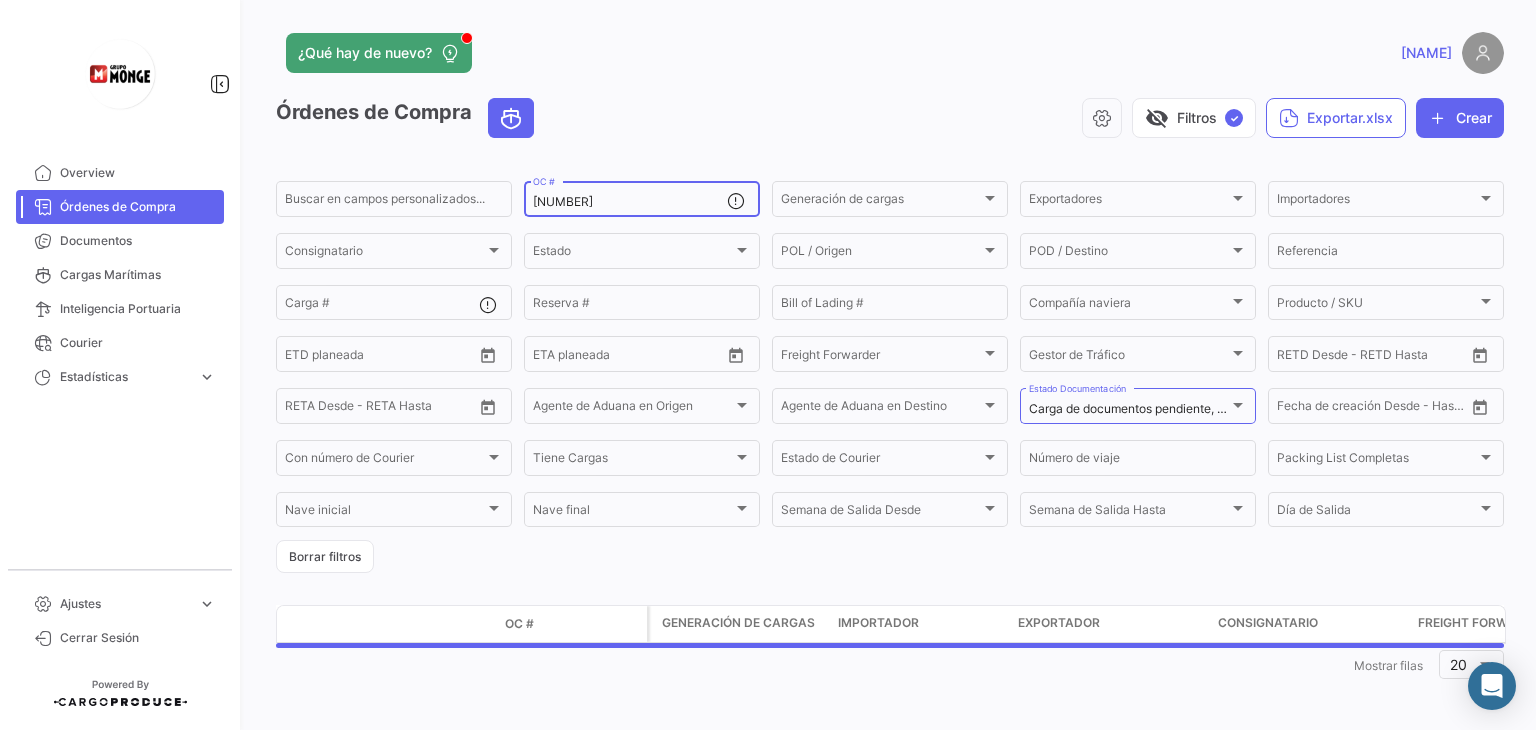 click on "[NUMBER]" at bounding box center [630, 202] 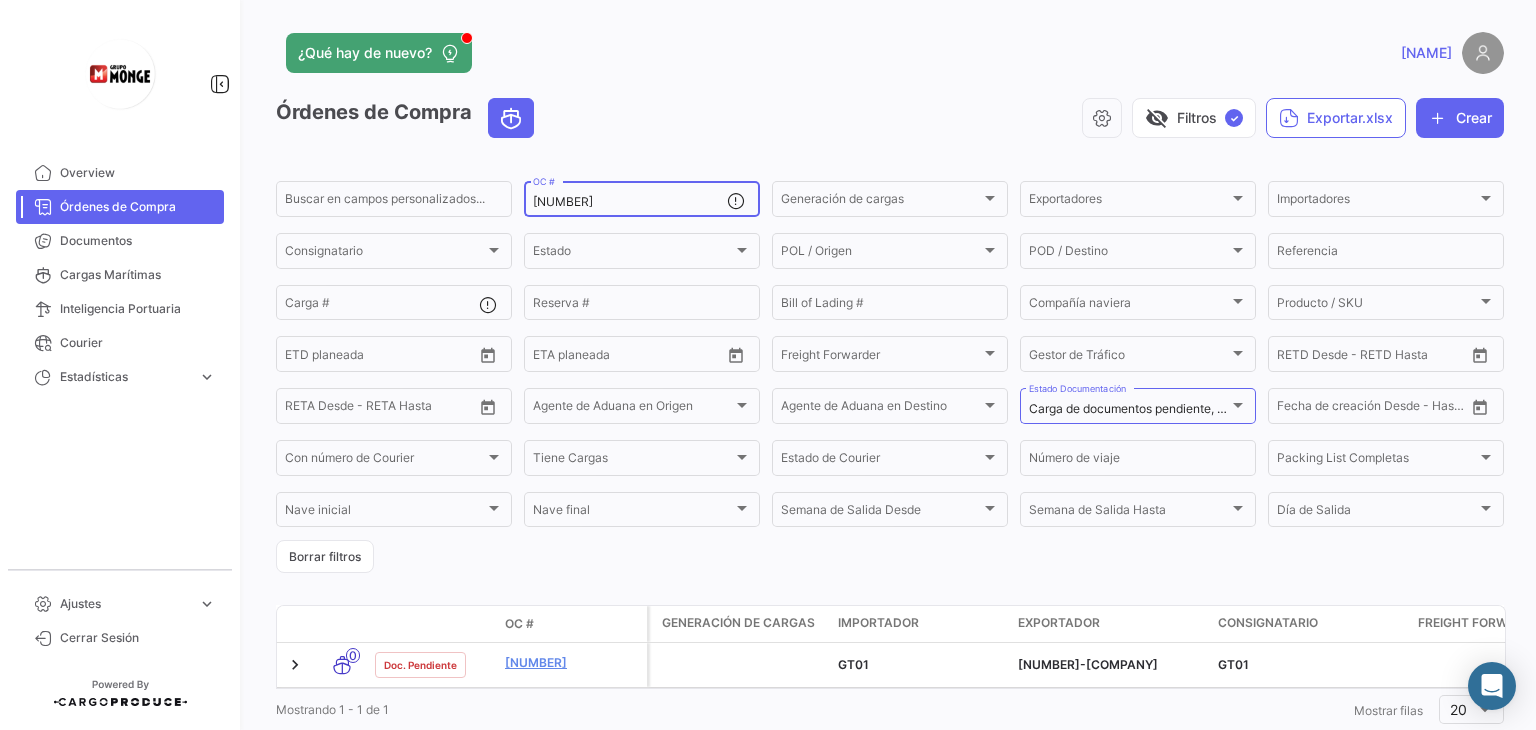 type on "[NUMBER]" 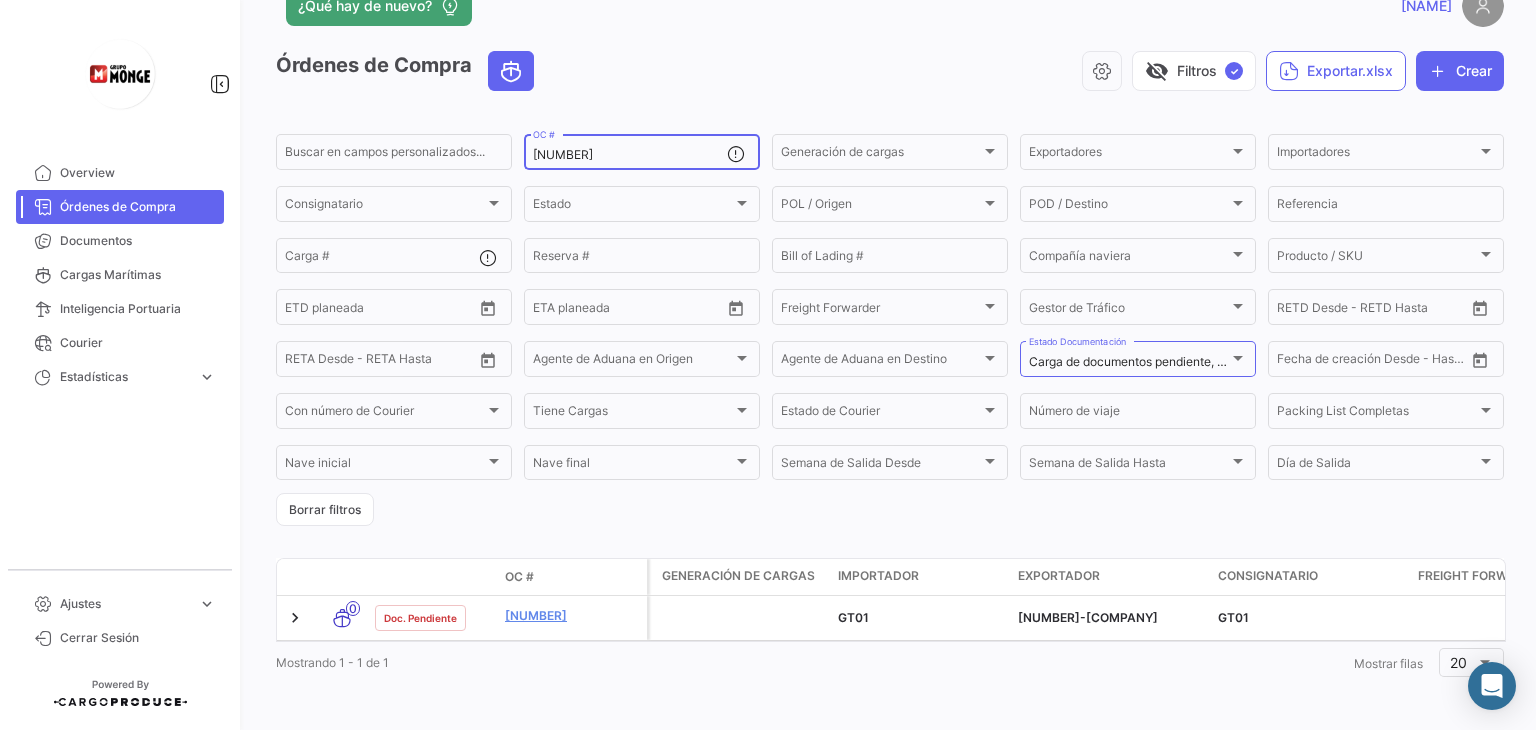 scroll, scrollTop: 73, scrollLeft: 0, axis: vertical 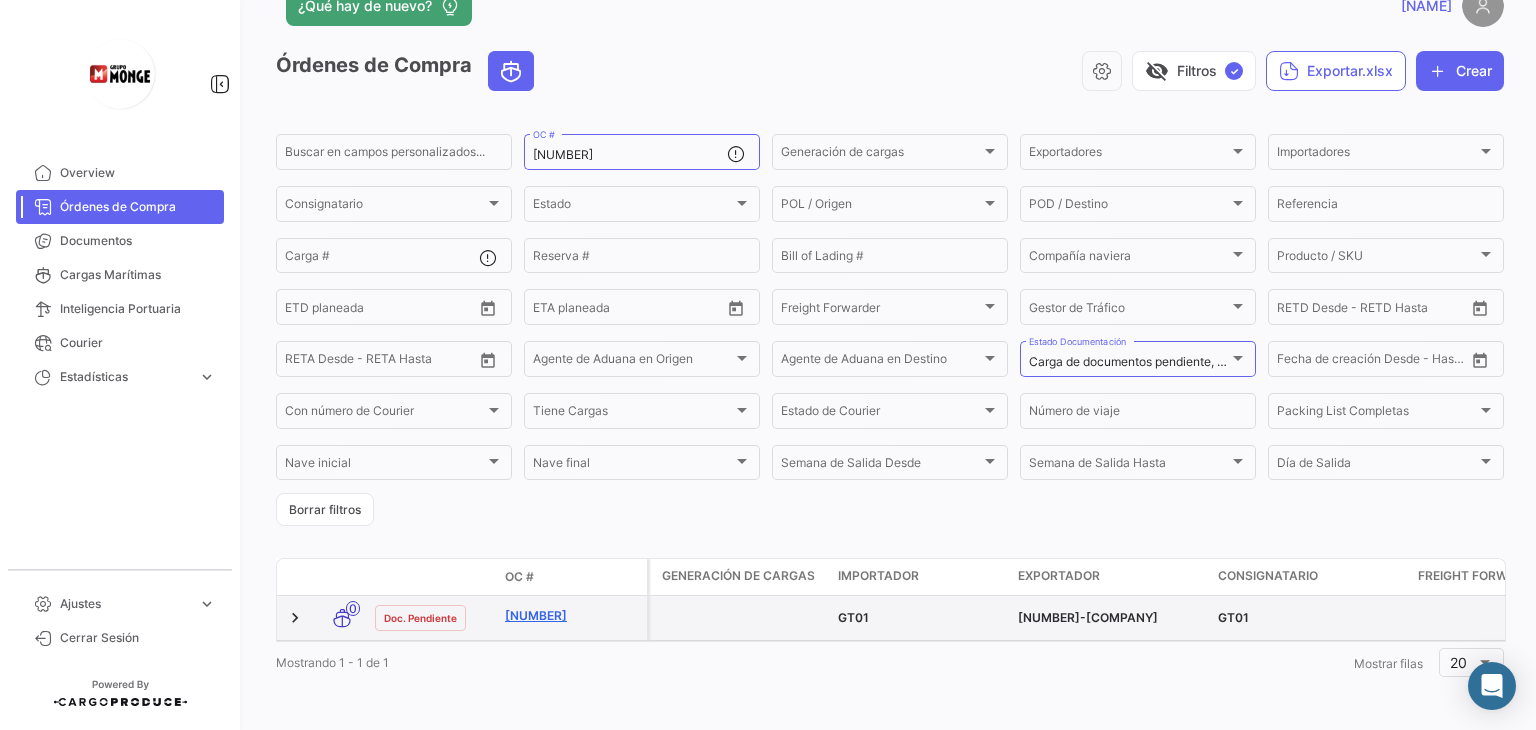 click on "[NUMBER]" 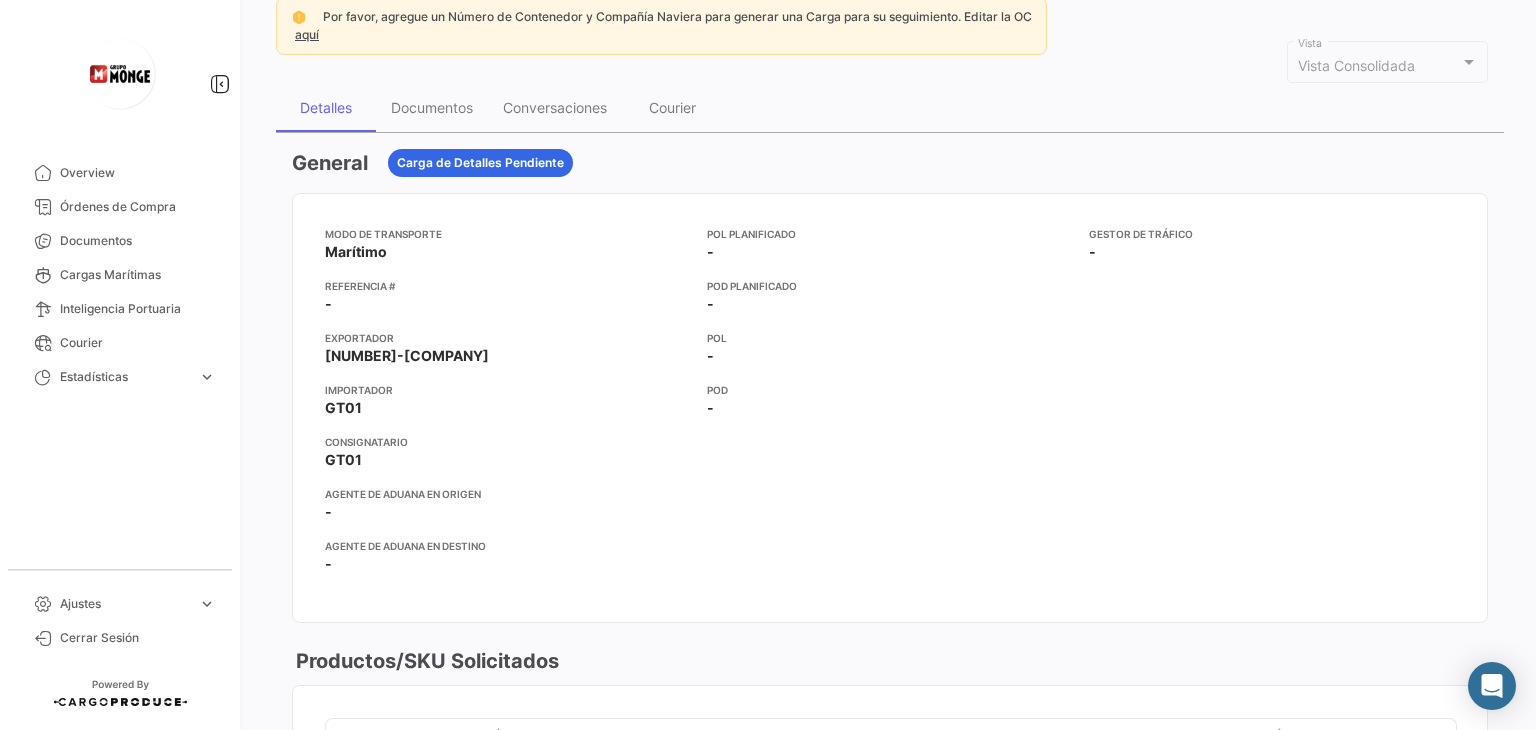 scroll, scrollTop: 200, scrollLeft: 0, axis: vertical 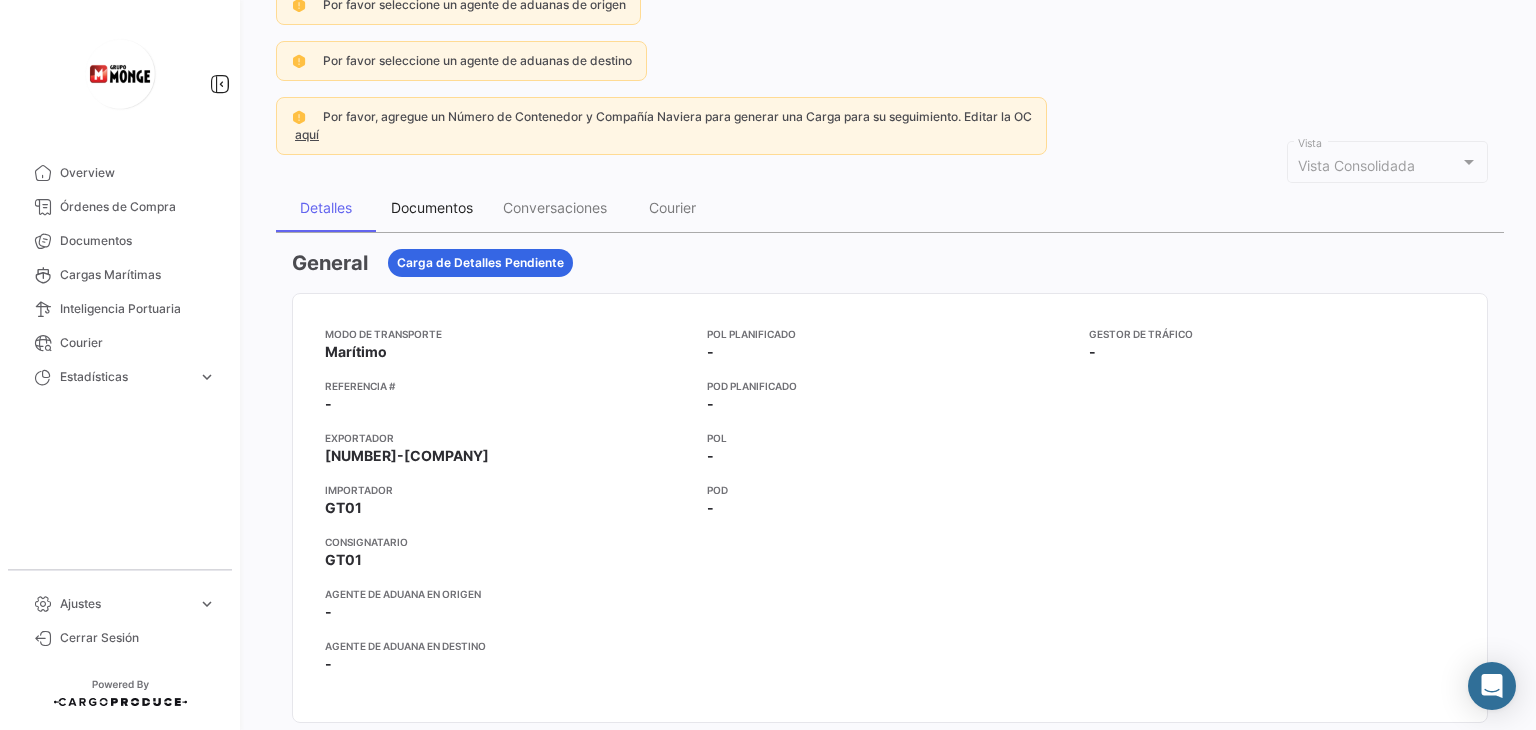 click on "Documentos" at bounding box center (432, 207) 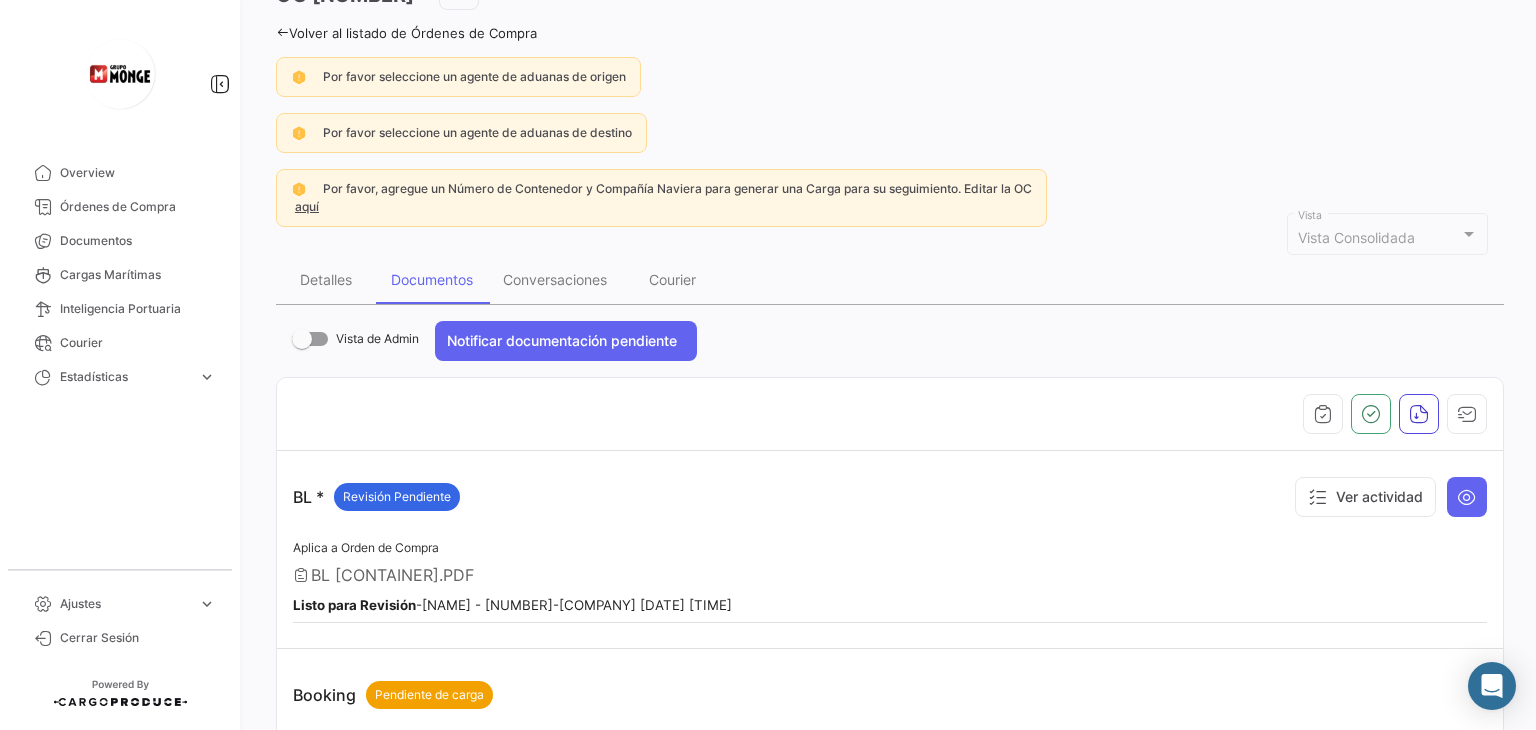 scroll, scrollTop: 200, scrollLeft: 0, axis: vertical 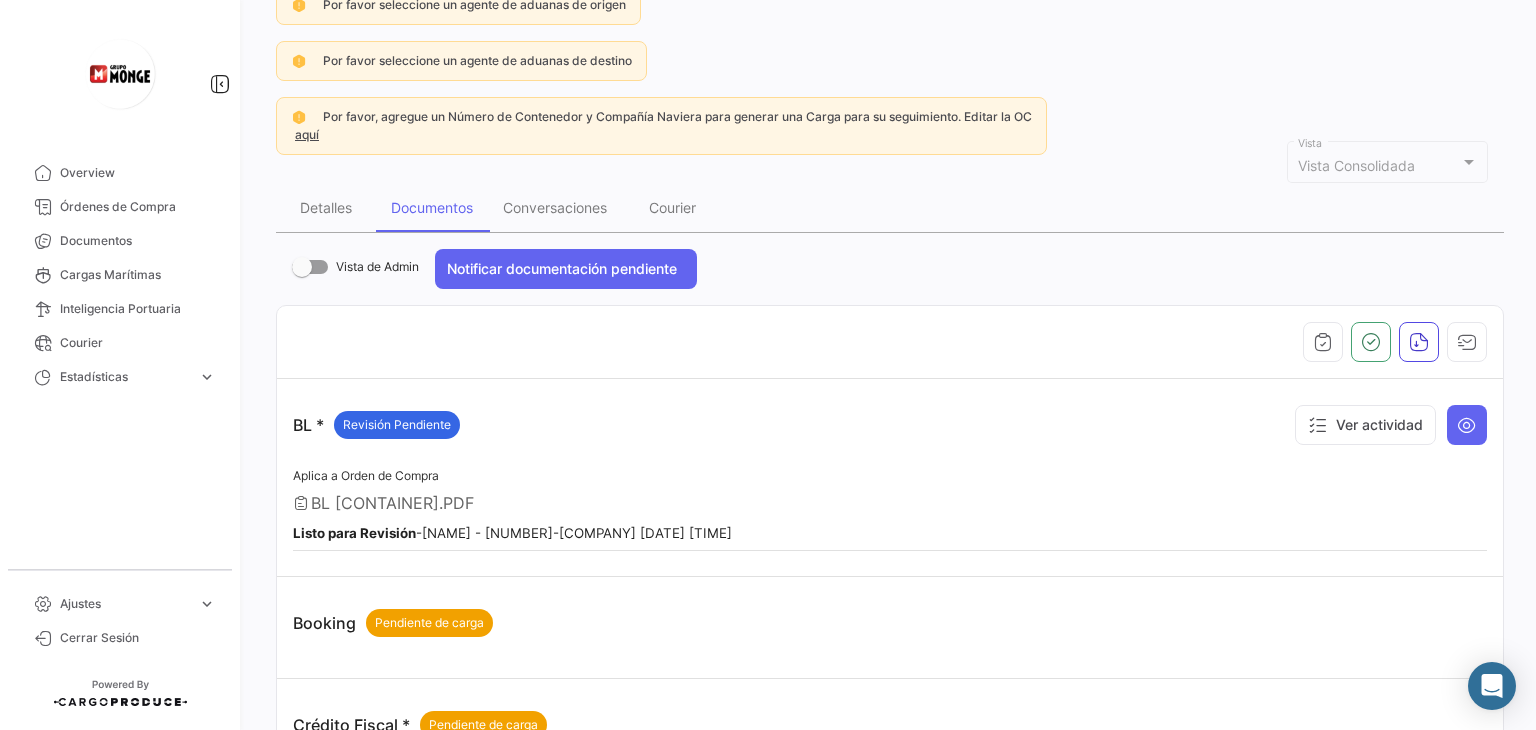 click on "BL [CONTAINER].PDF" at bounding box center (392, 503) 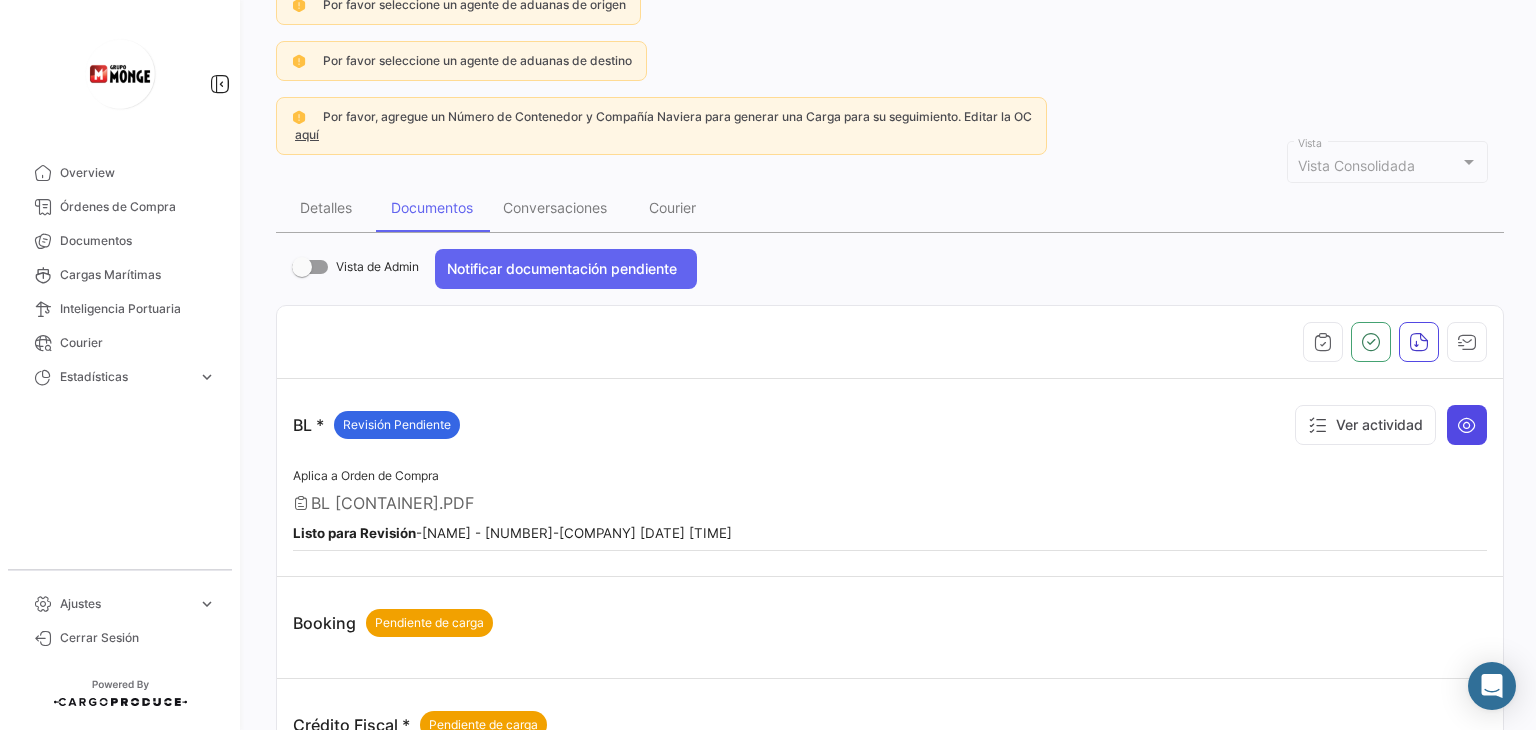 click at bounding box center (1467, 425) 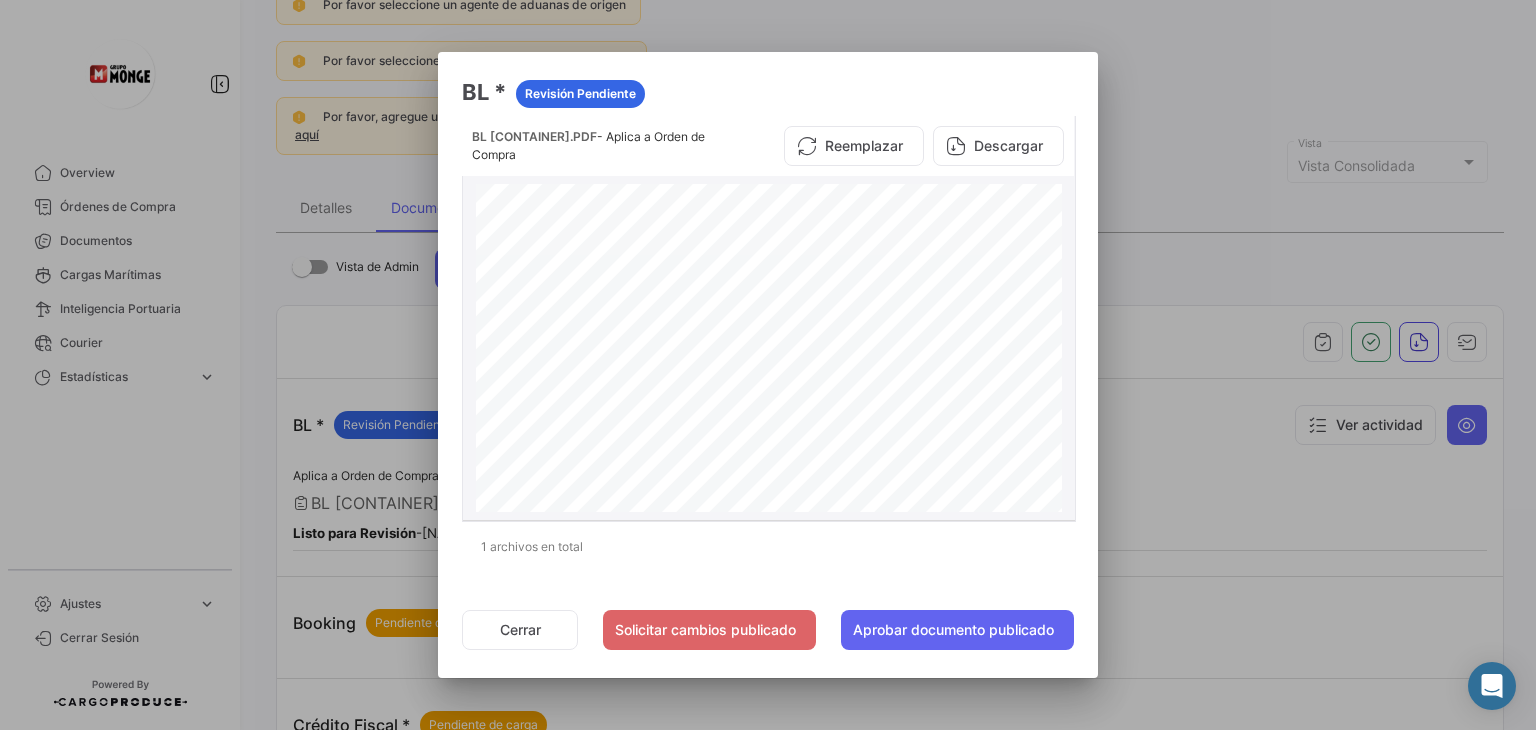 scroll, scrollTop: 0, scrollLeft: 0, axis: both 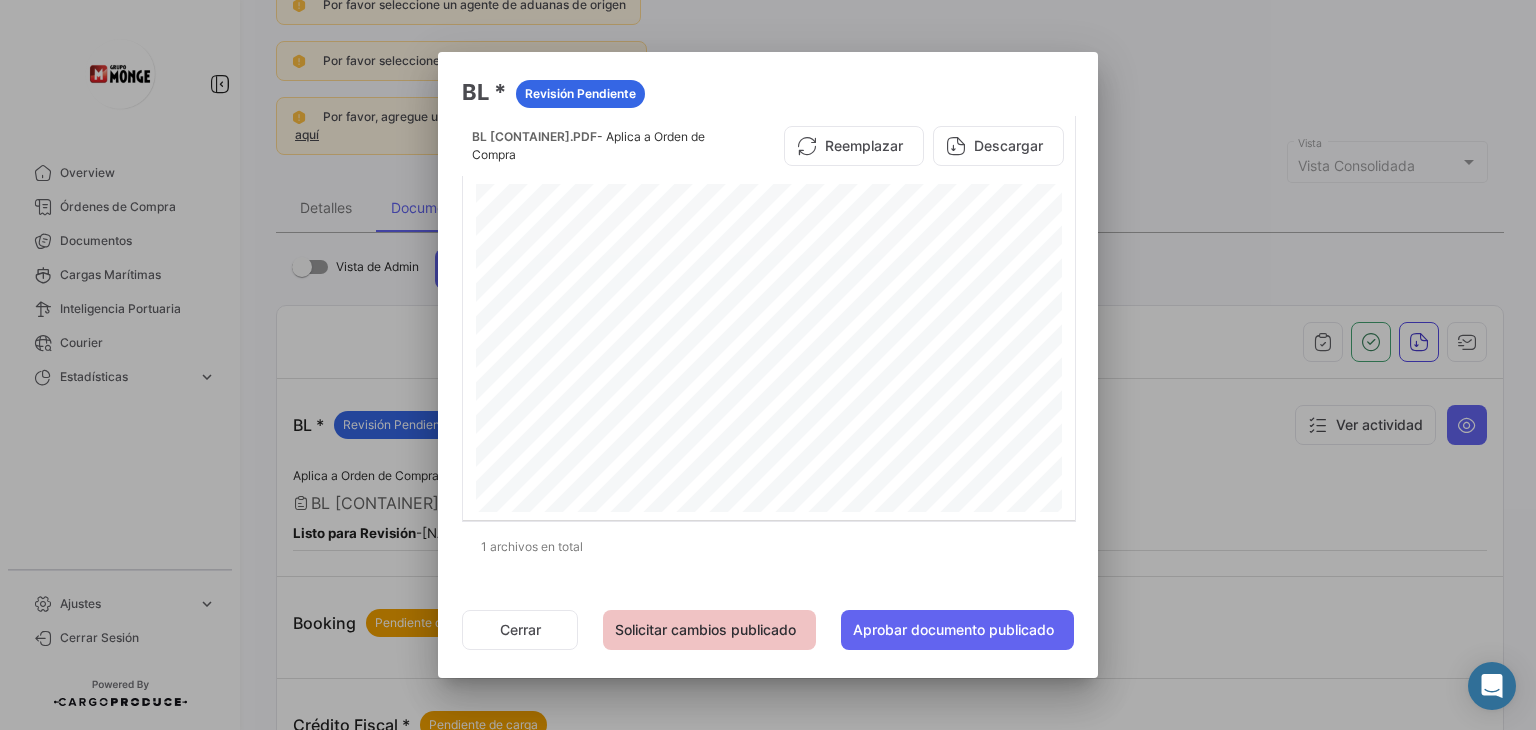 click on "Solicitar cambios publicado" 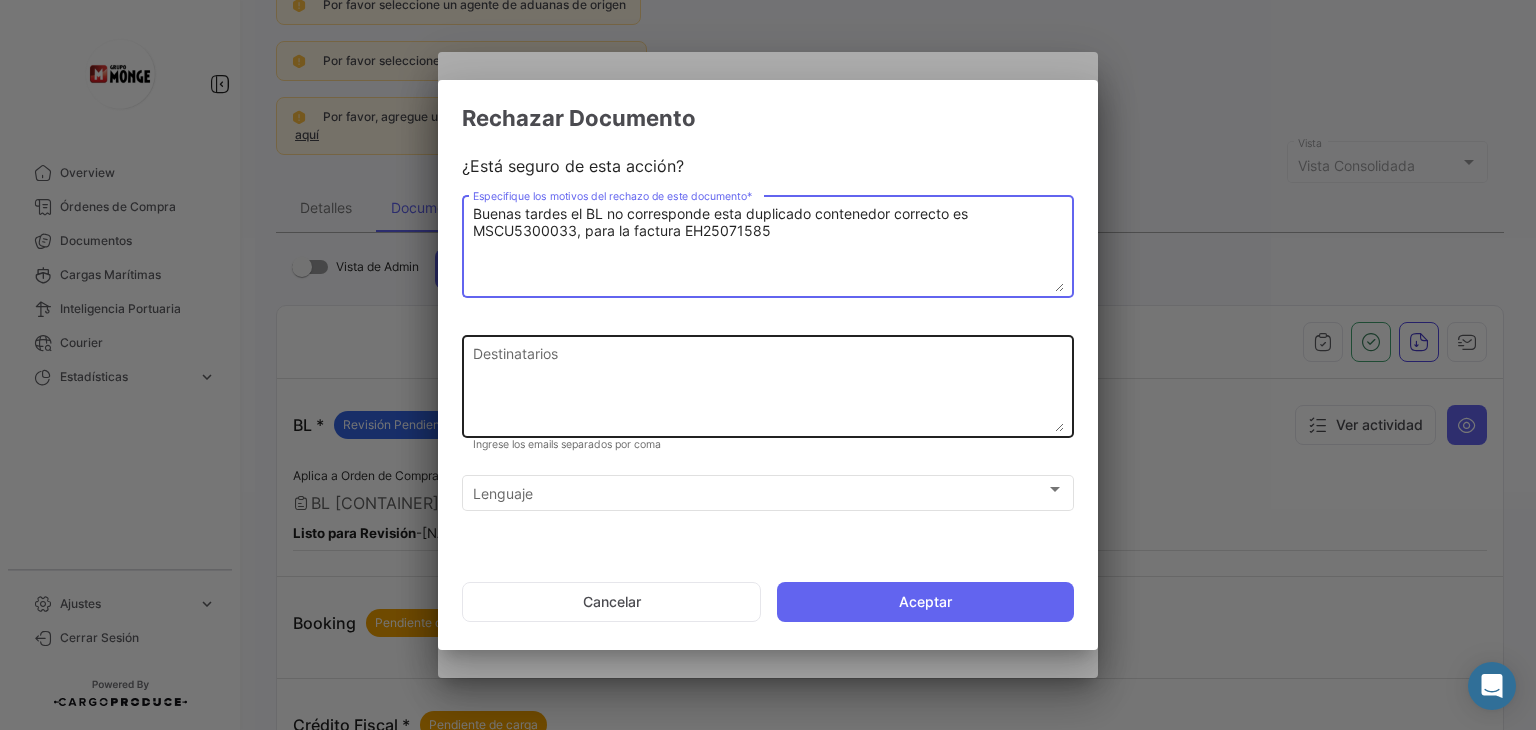 type on "Buenas tardes el BL no corresponde esta duplicado contenedor correcto es MSCU5300033, para la factura EH25071585" 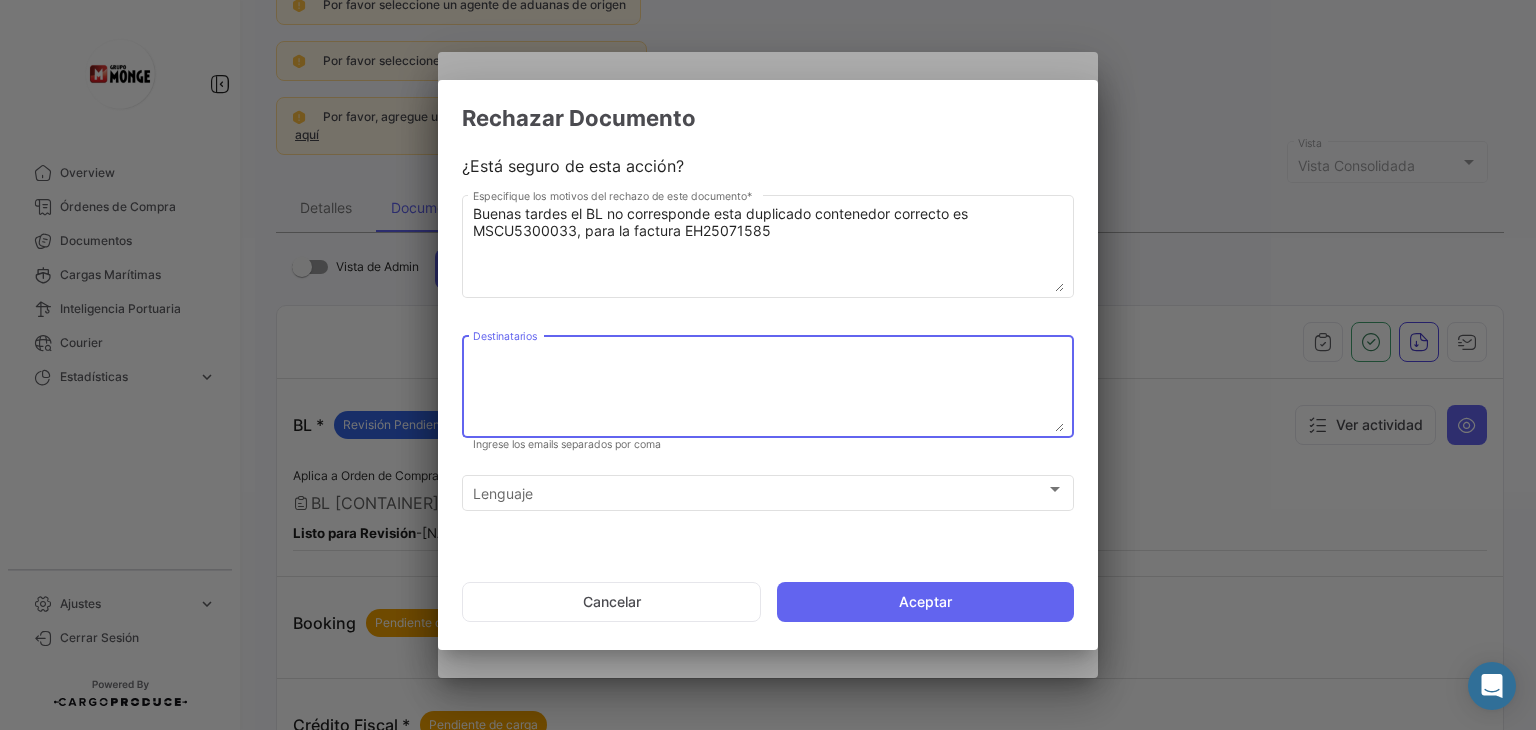 click on "Destinatarios" at bounding box center (768, 388) 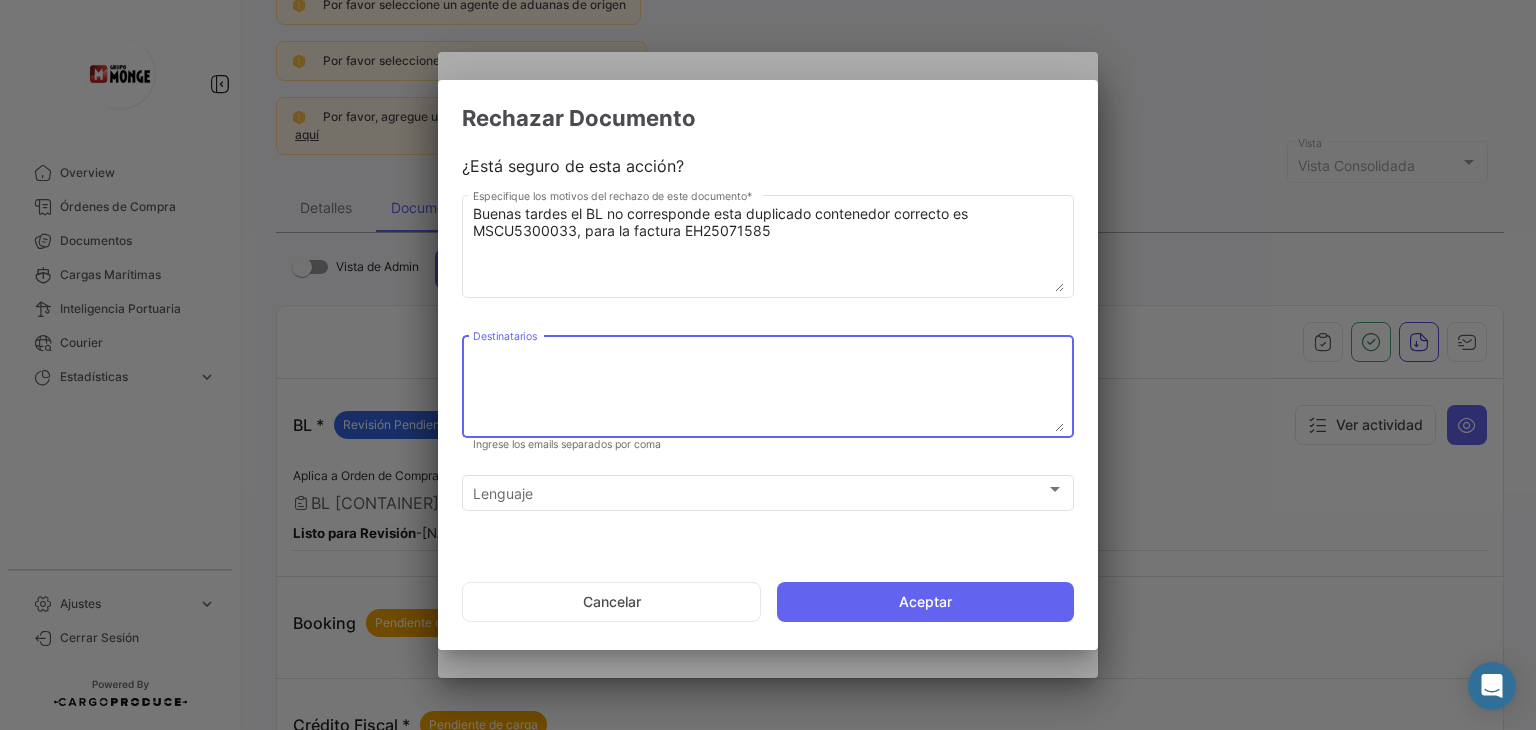 type on "l" 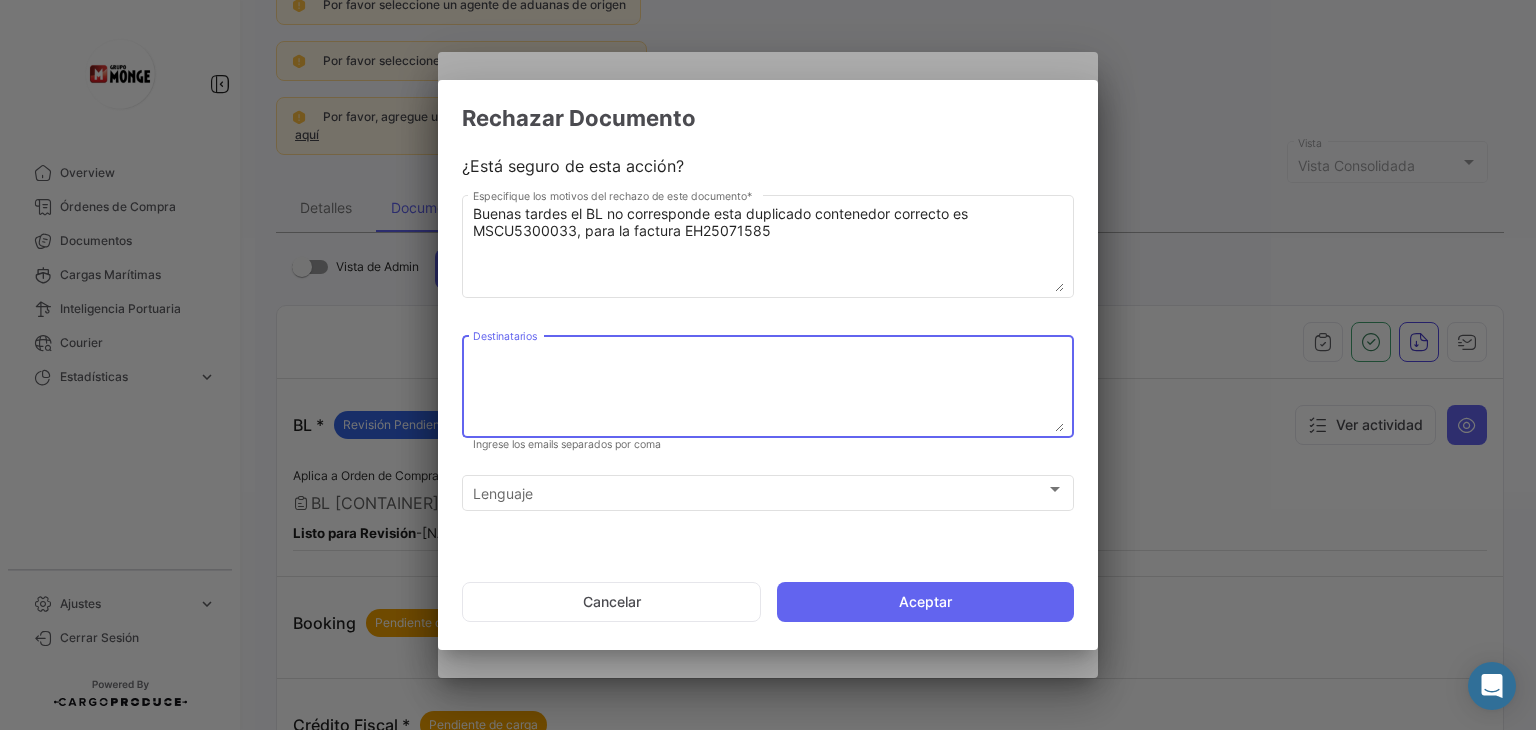type on "e" 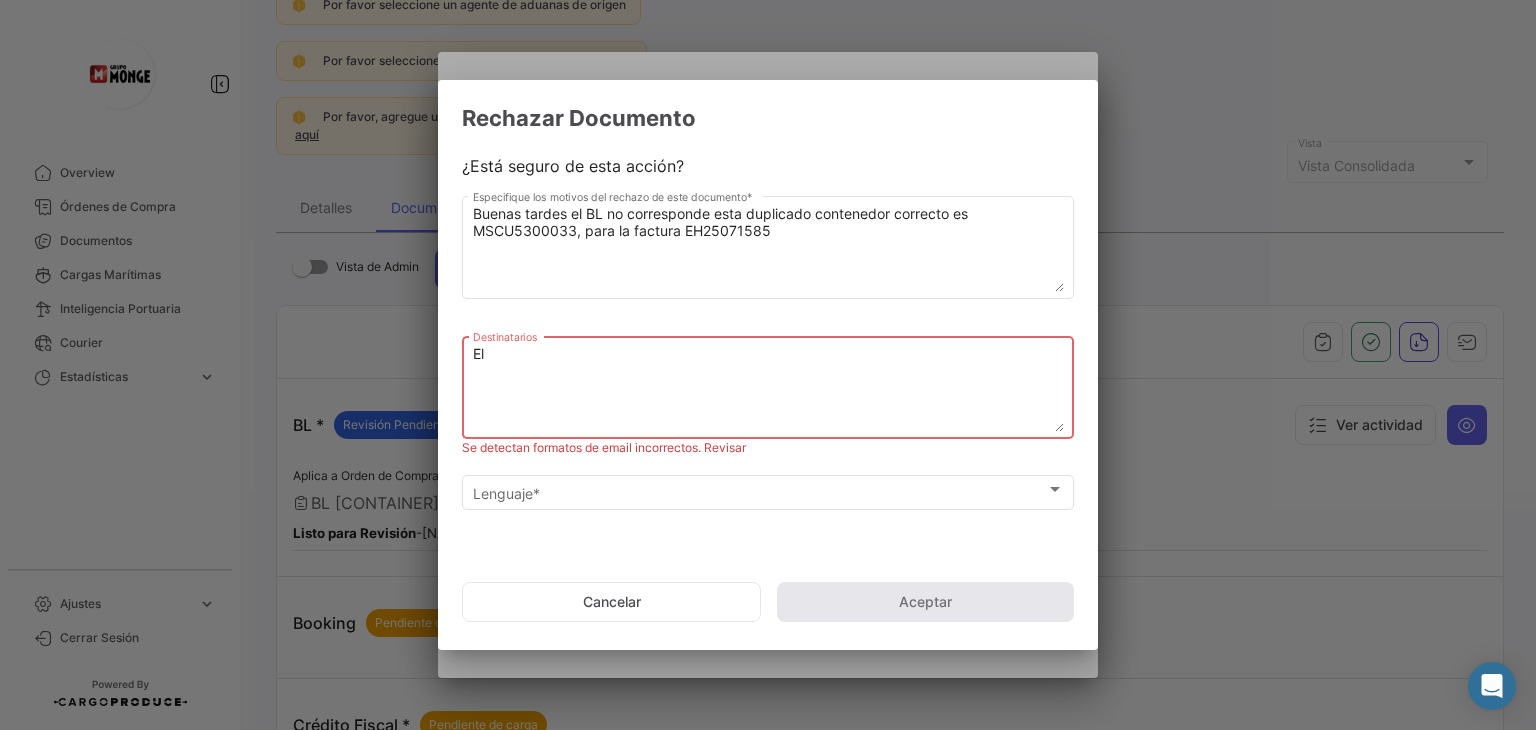 type on "E" 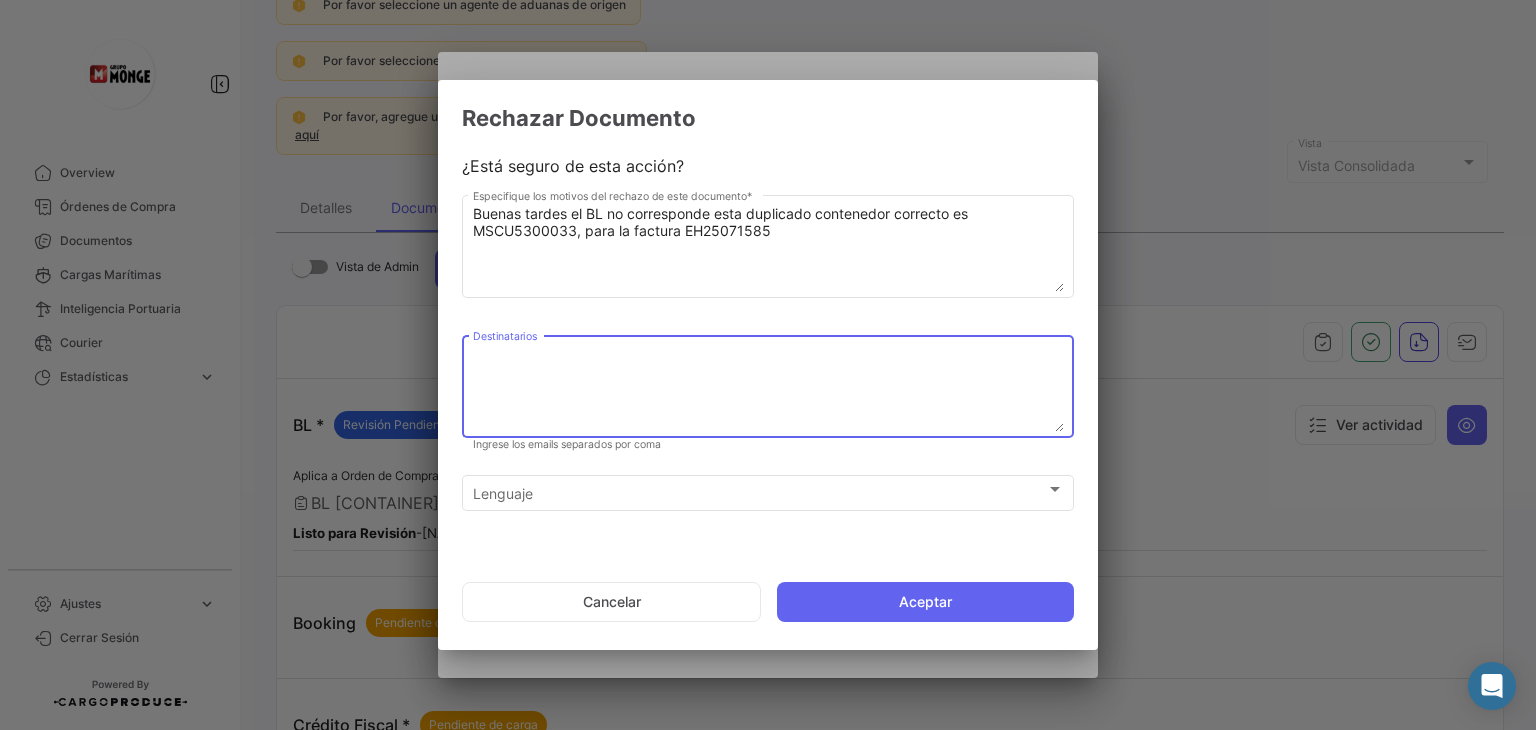 click on "Destinatarios" at bounding box center (768, 388) 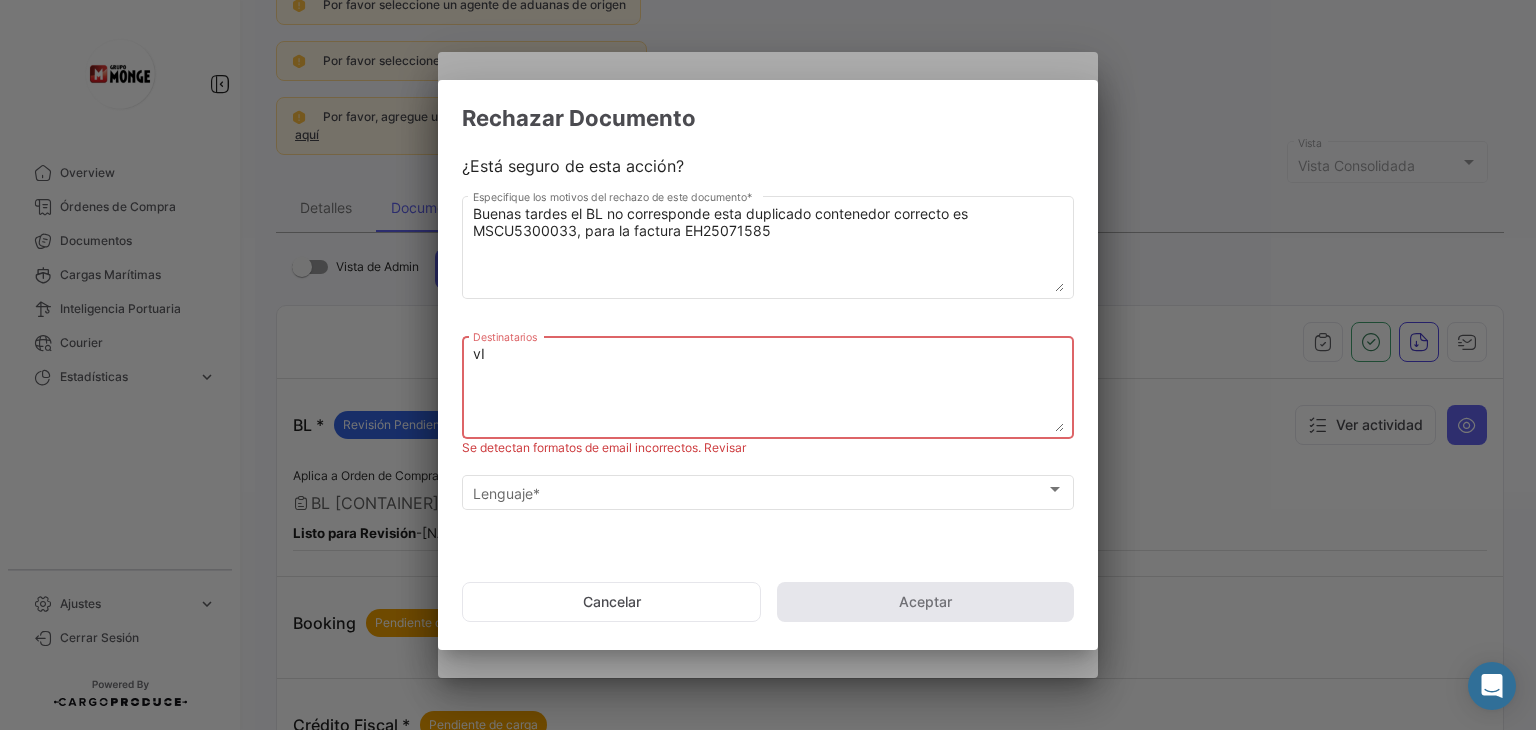 type on "v" 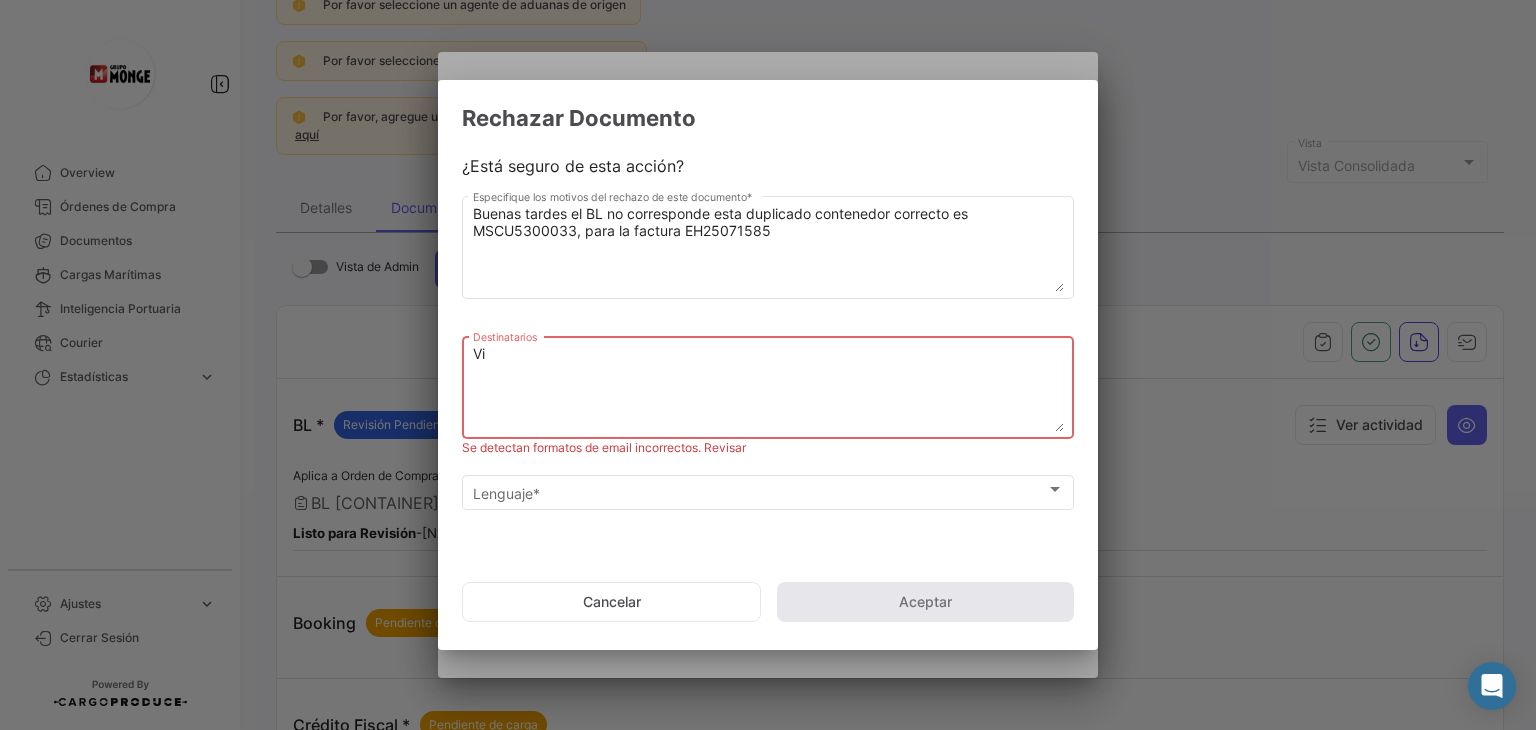 type on "V" 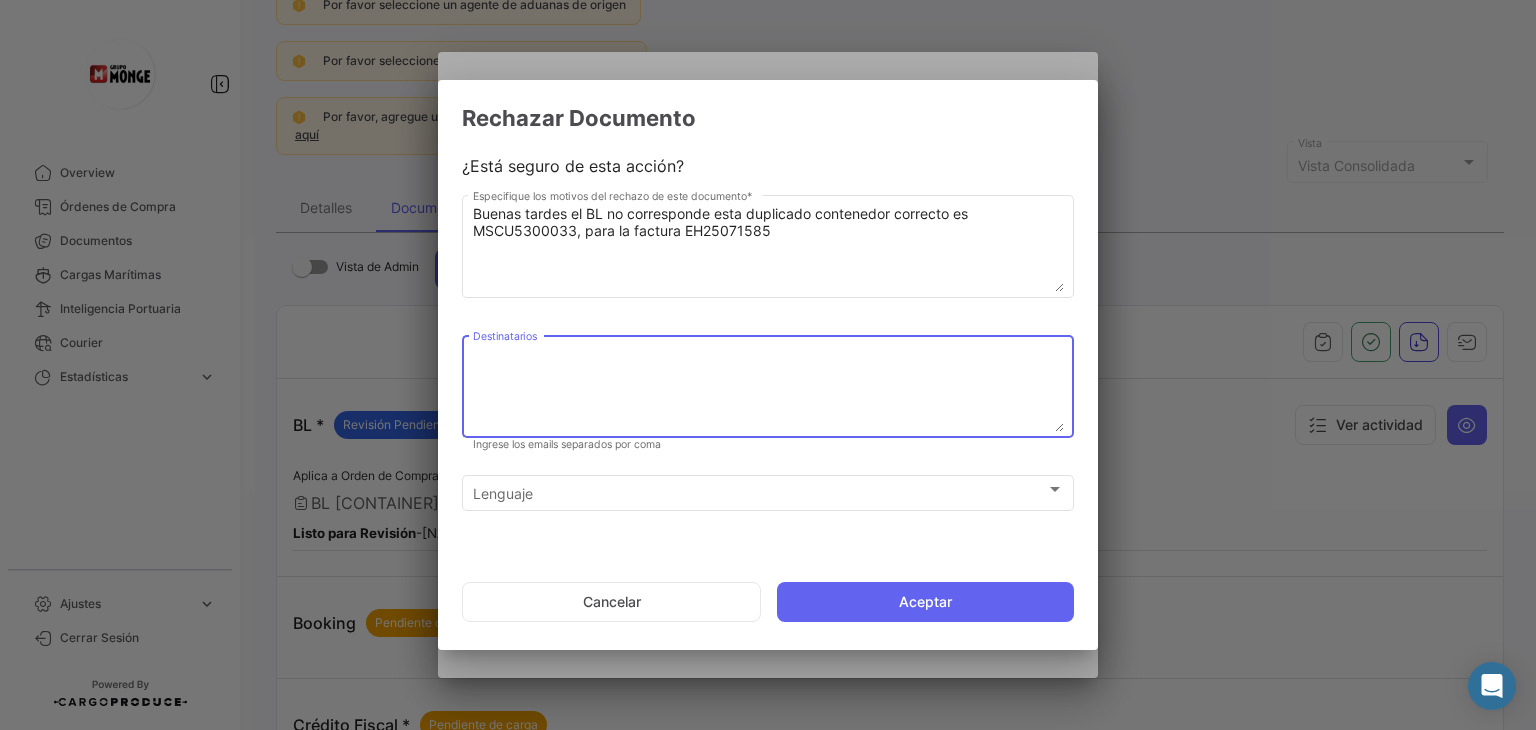 paste on "[EMAIL]" 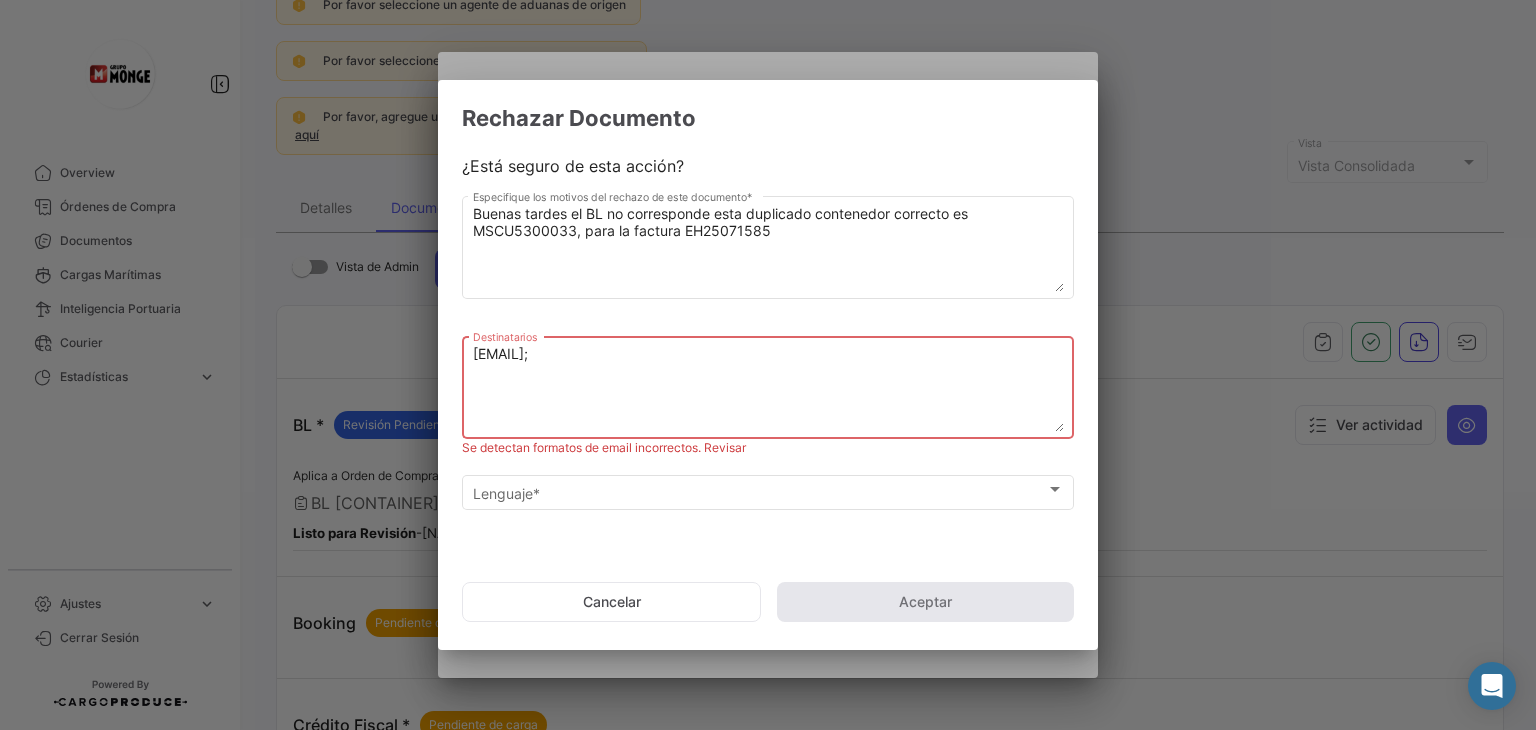 paste on "[EMAIL]" 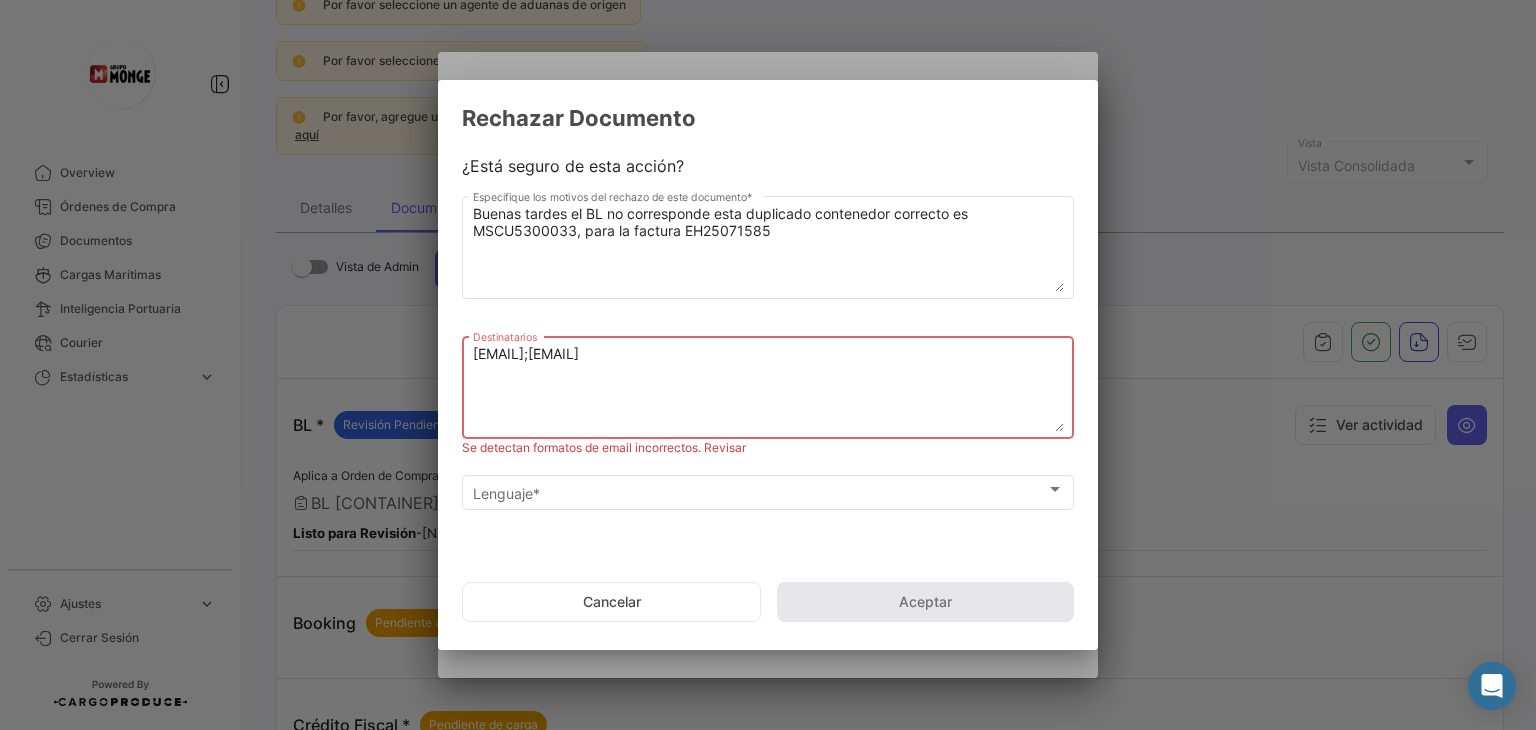 click on "[EMAIL];[EMAIL]" at bounding box center (768, 388) 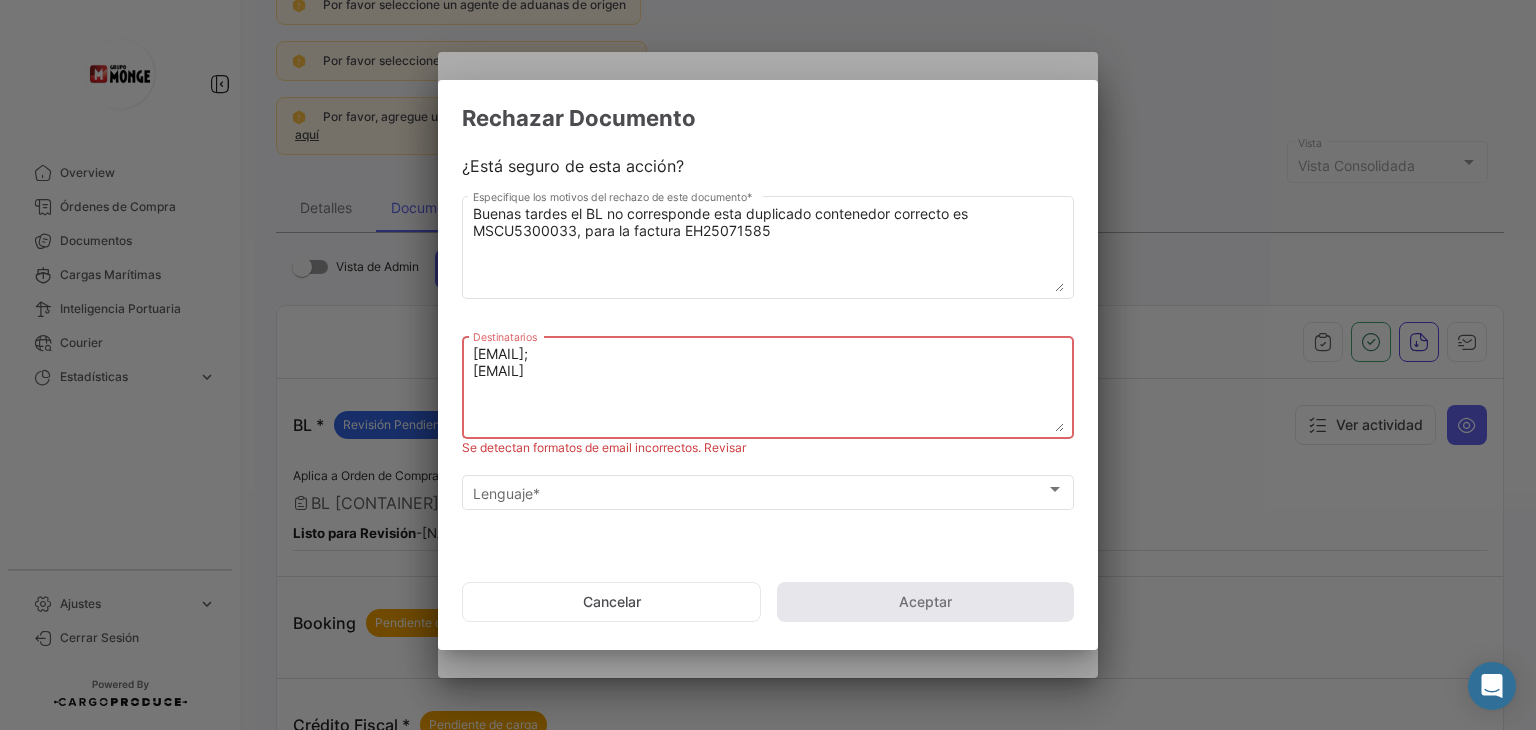 click on "[EMAIL];
[EMAIL]" at bounding box center [768, 388] 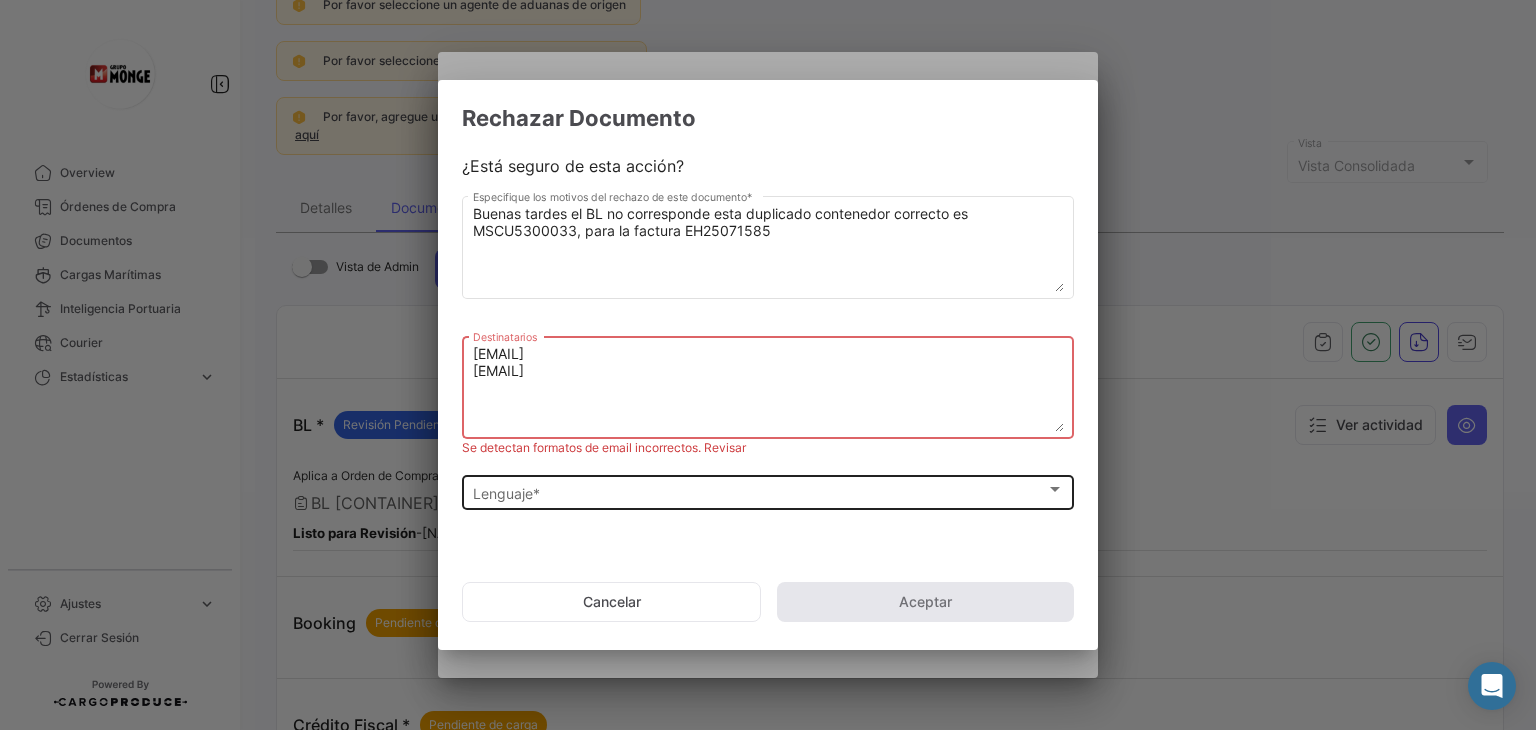type on "[EMAIL]
[EMAIL]" 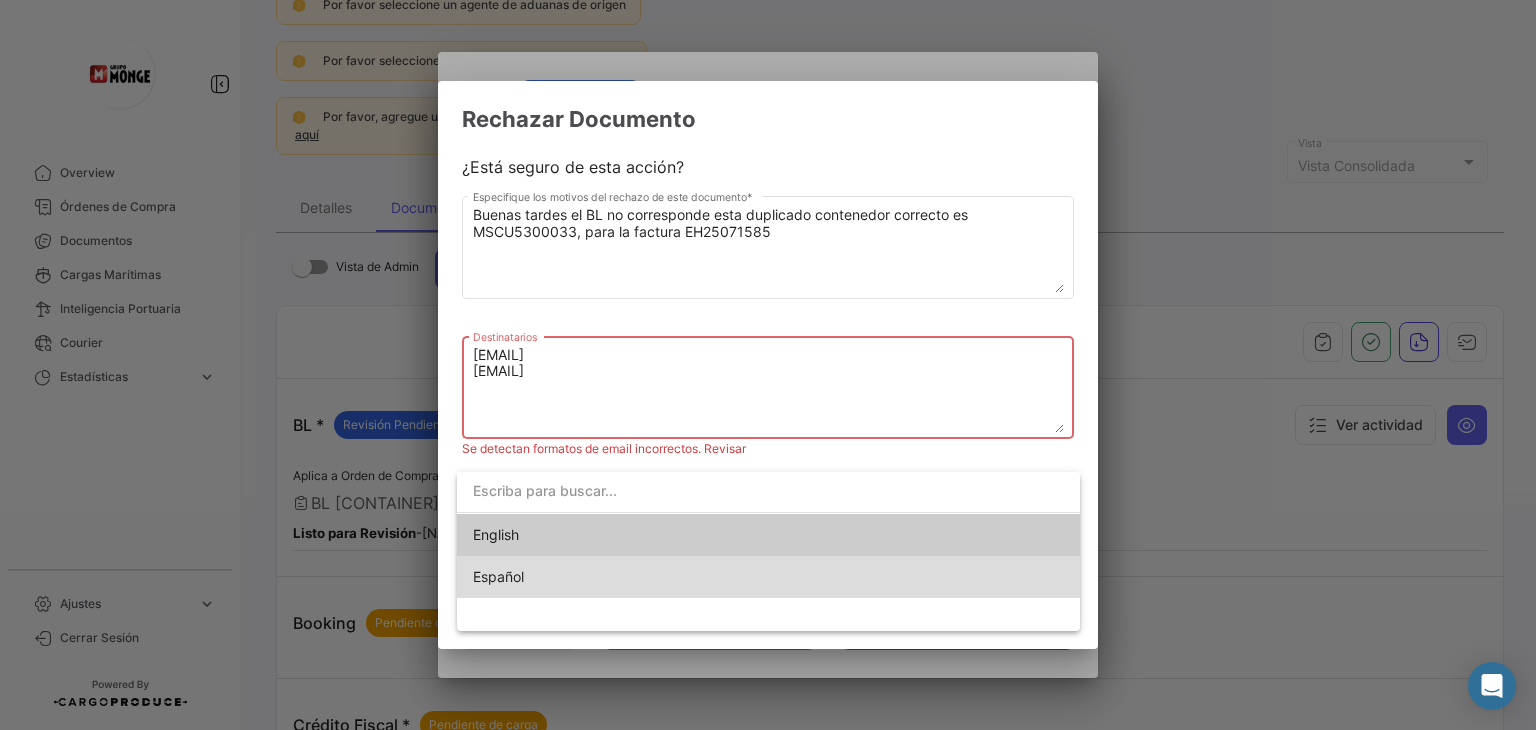click on "Español" at bounding box center [613, 577] 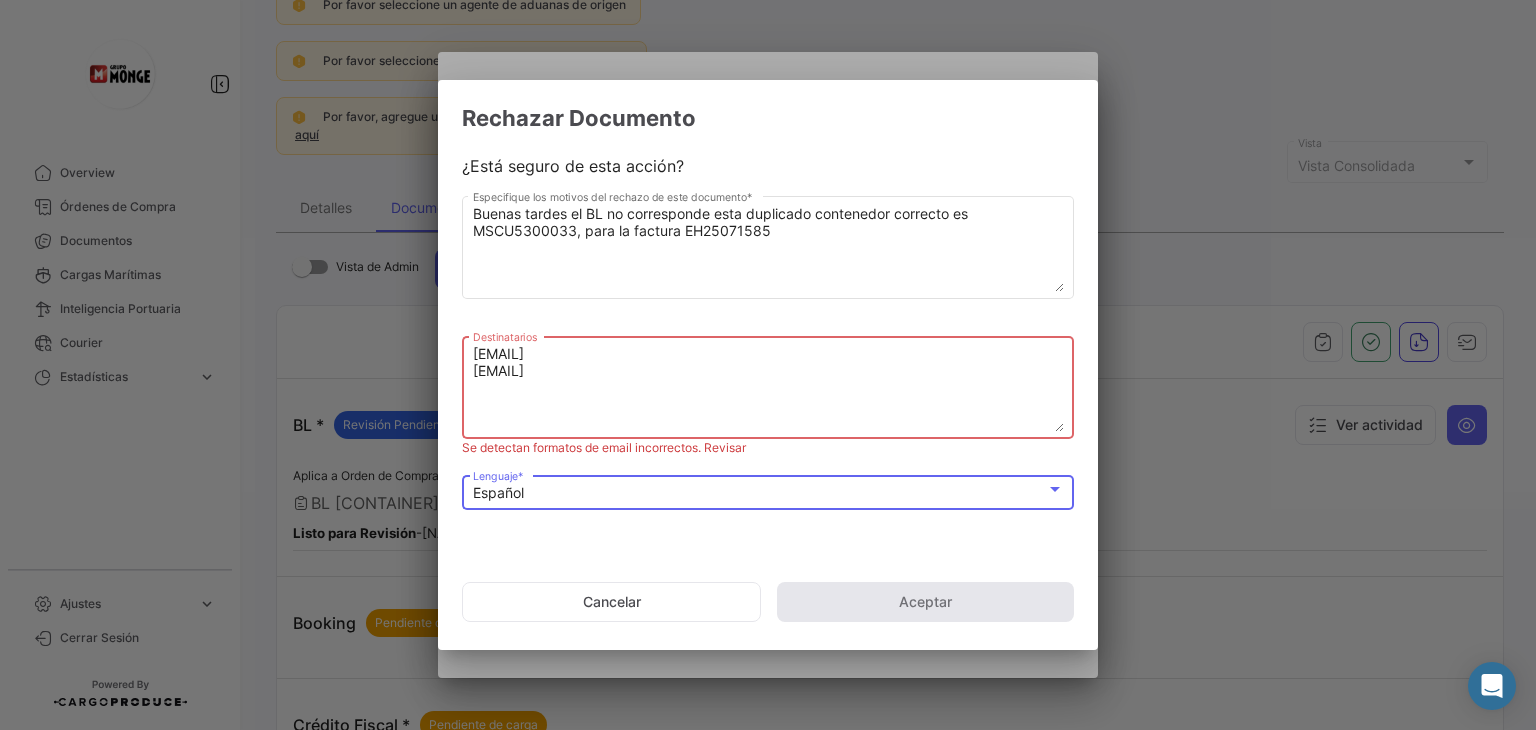 click on "Cancelar   Aceptar" 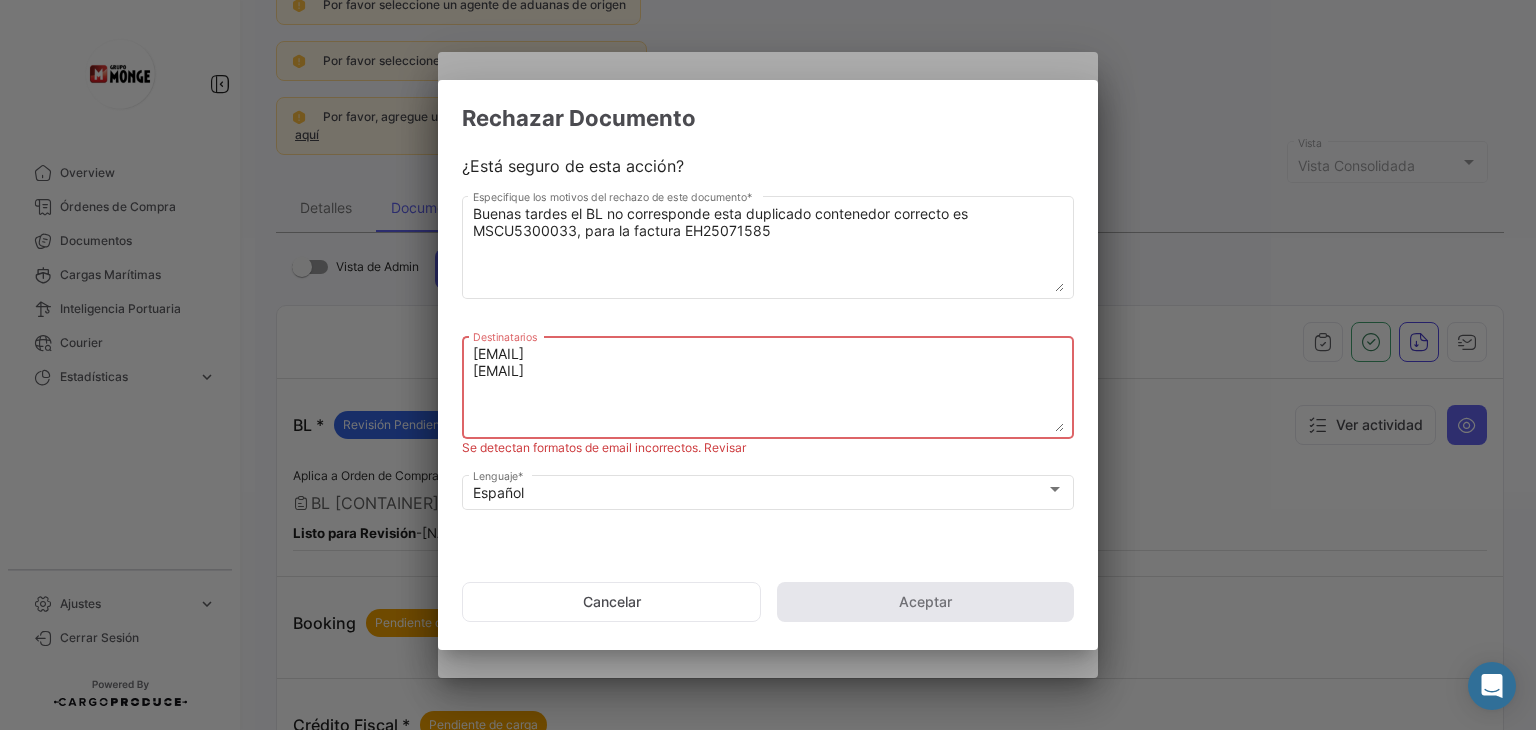 click on "Cancelar   Aceptar" 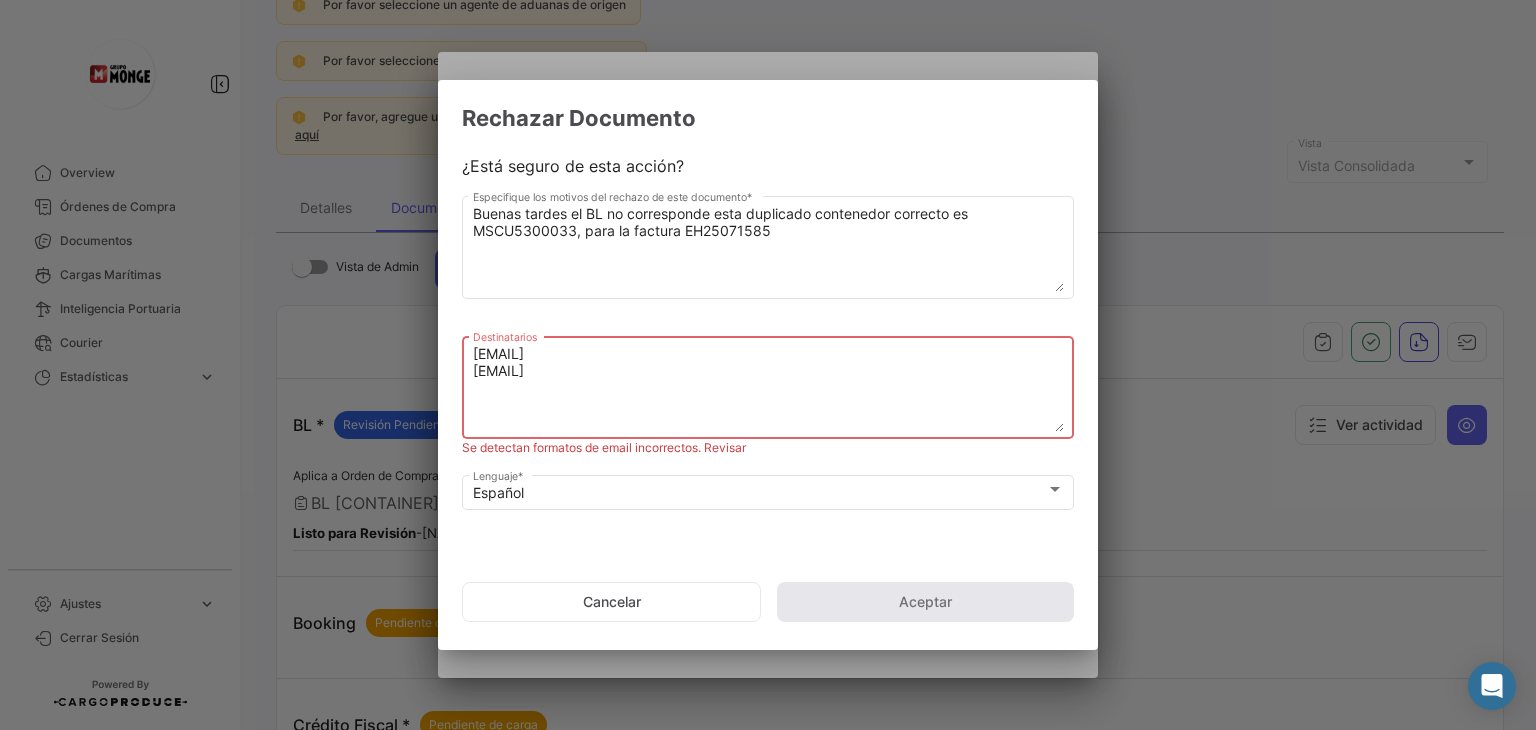 click on "[EMAIL]
[EMAIL] Destinatarios" at bounding box center [768, 385] 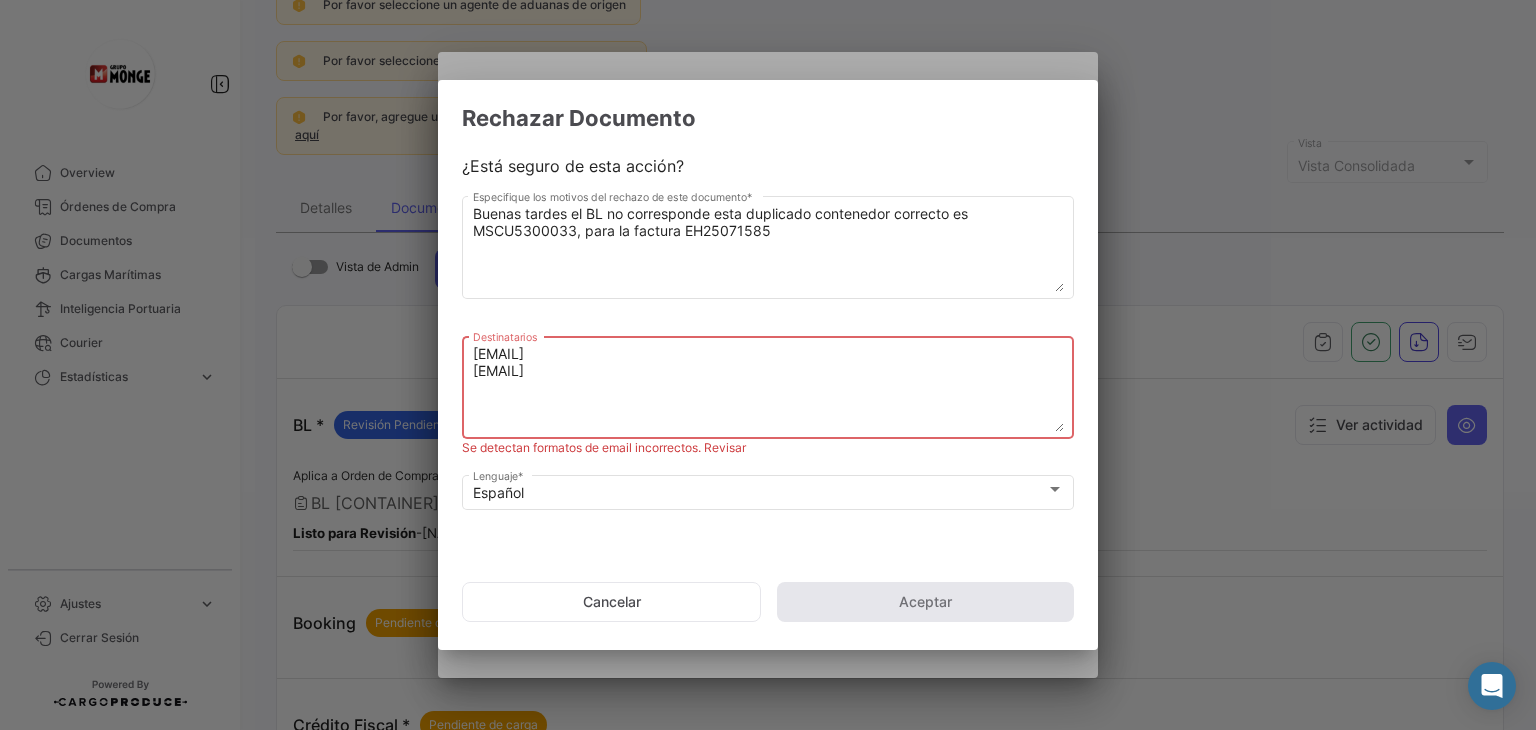 click on "Cancelar   Aceptar" 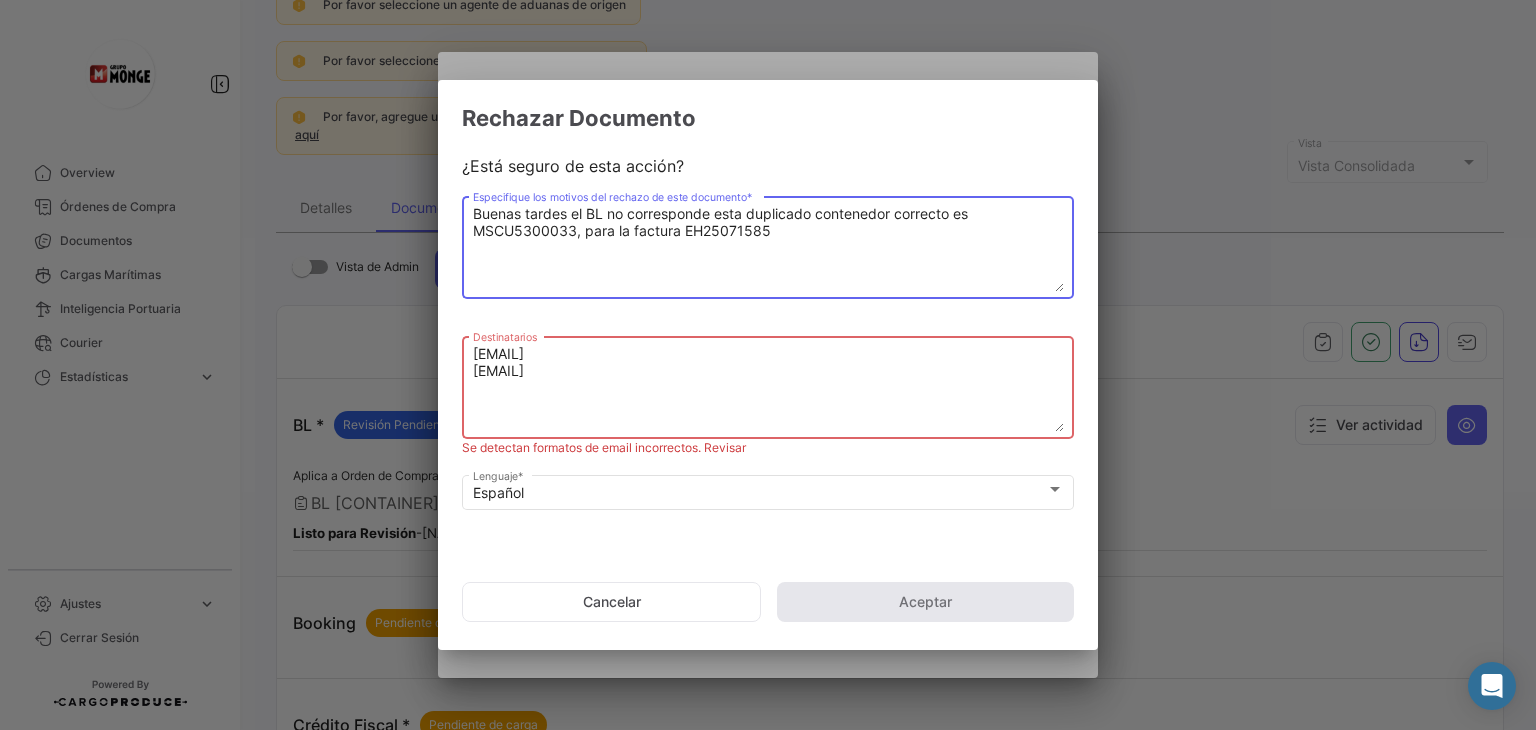 click on "Buenas tardes el BL no corresponde esta duplicado contenedor correcto es MSCU5300033, para la factura EH25071585" at bounding box center (768, 248) 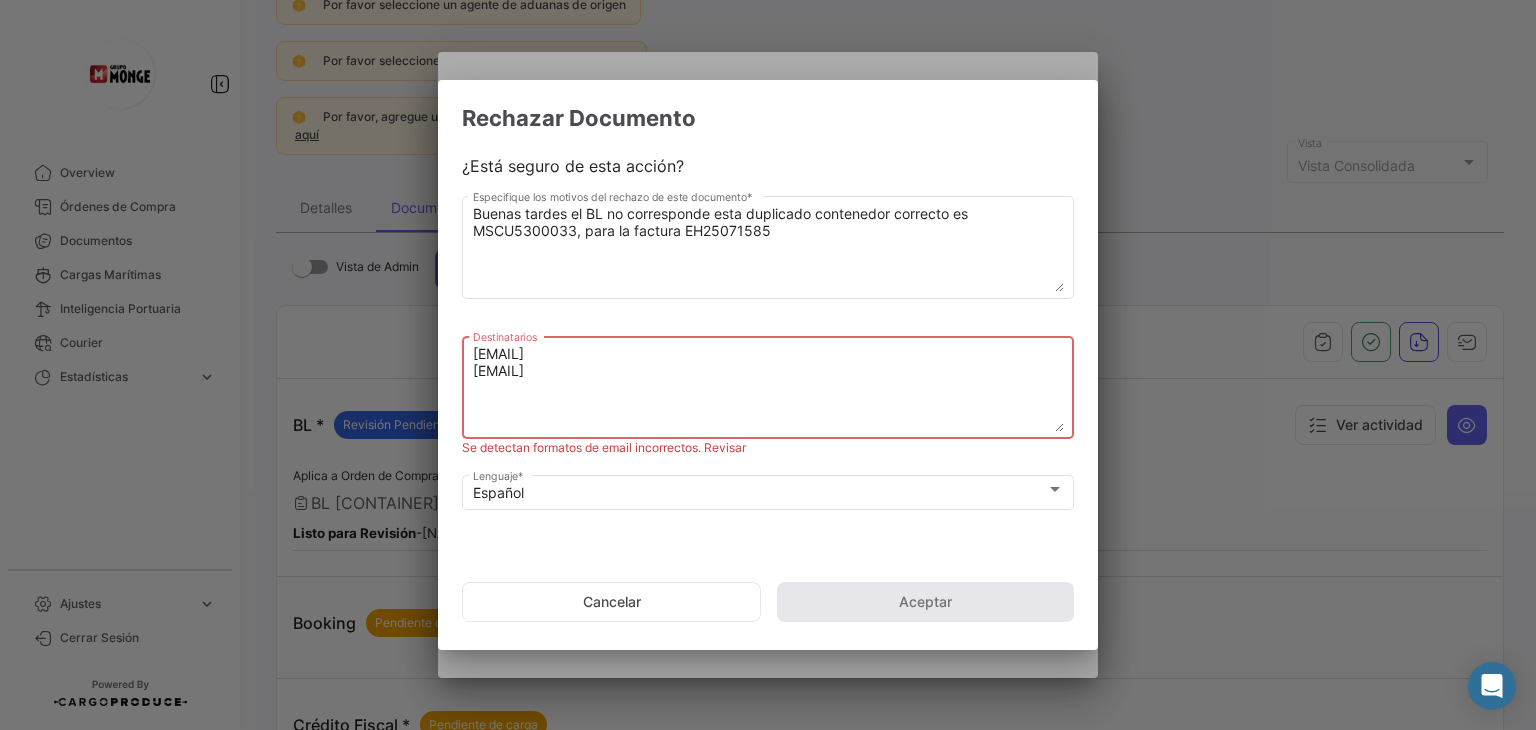 click on "[EMAIL]
[EMAIL]" at bounding box center (768, 388) 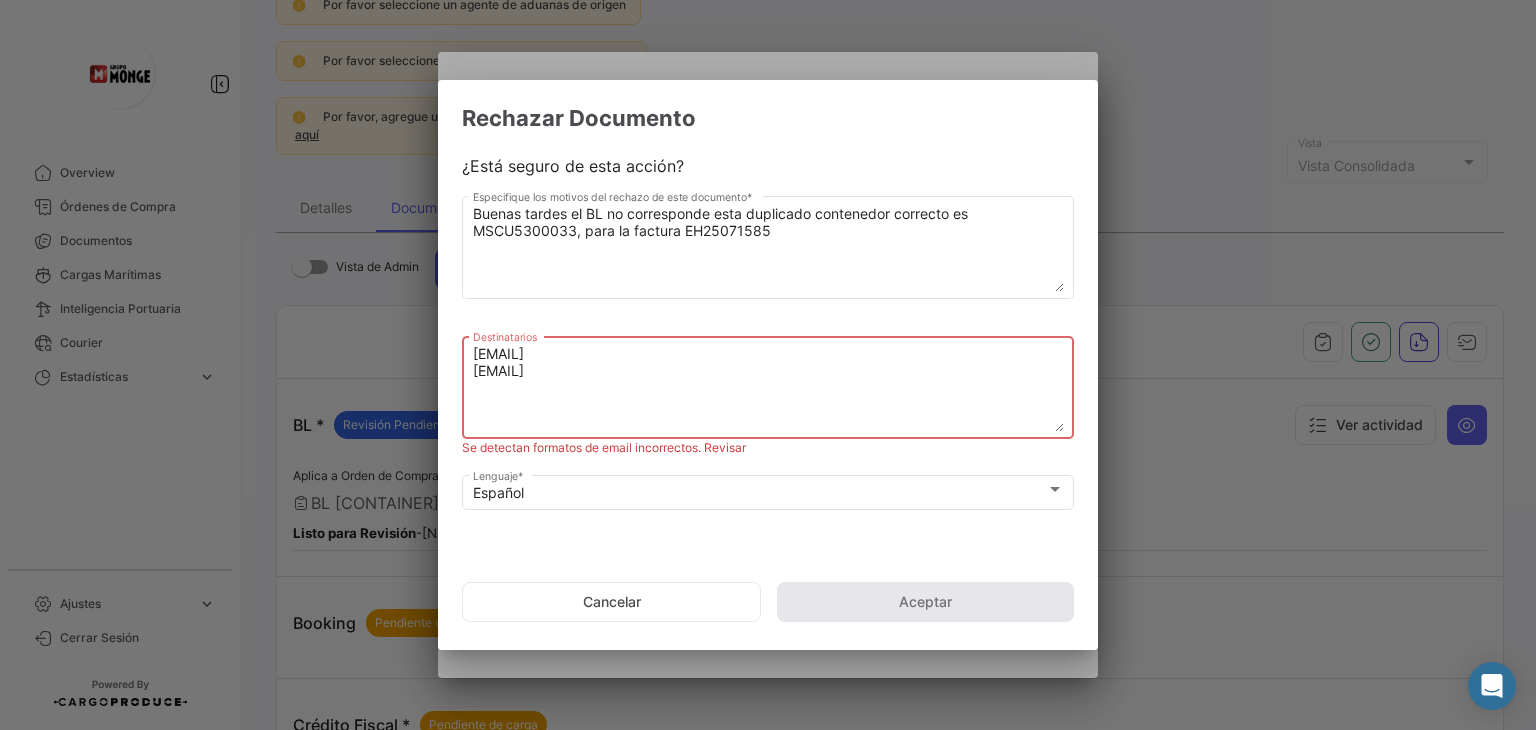 click on "[EMAIL]
[EMAIL] Destinatarios" at bounding box center (768, 394) 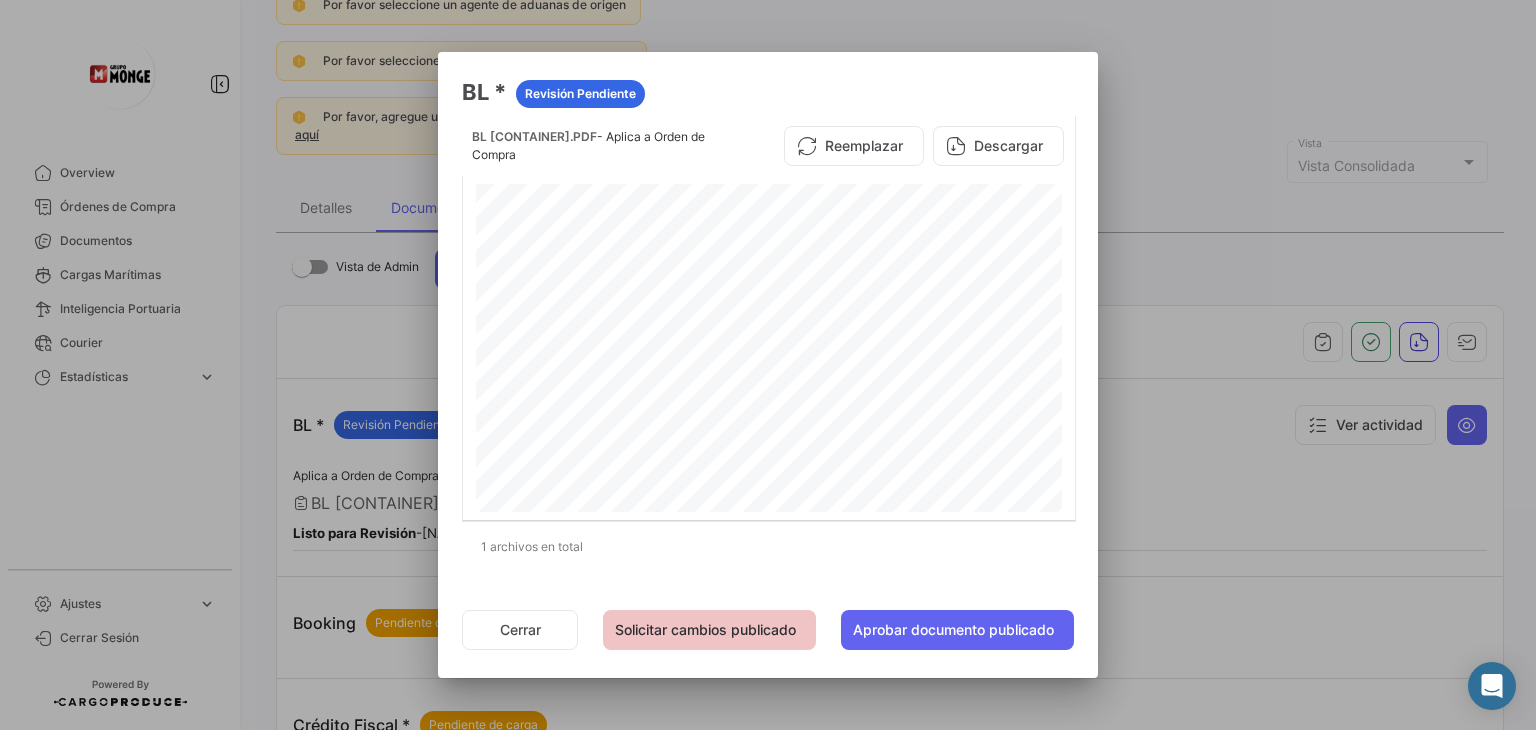 click on "Solicitar cambios publicado" 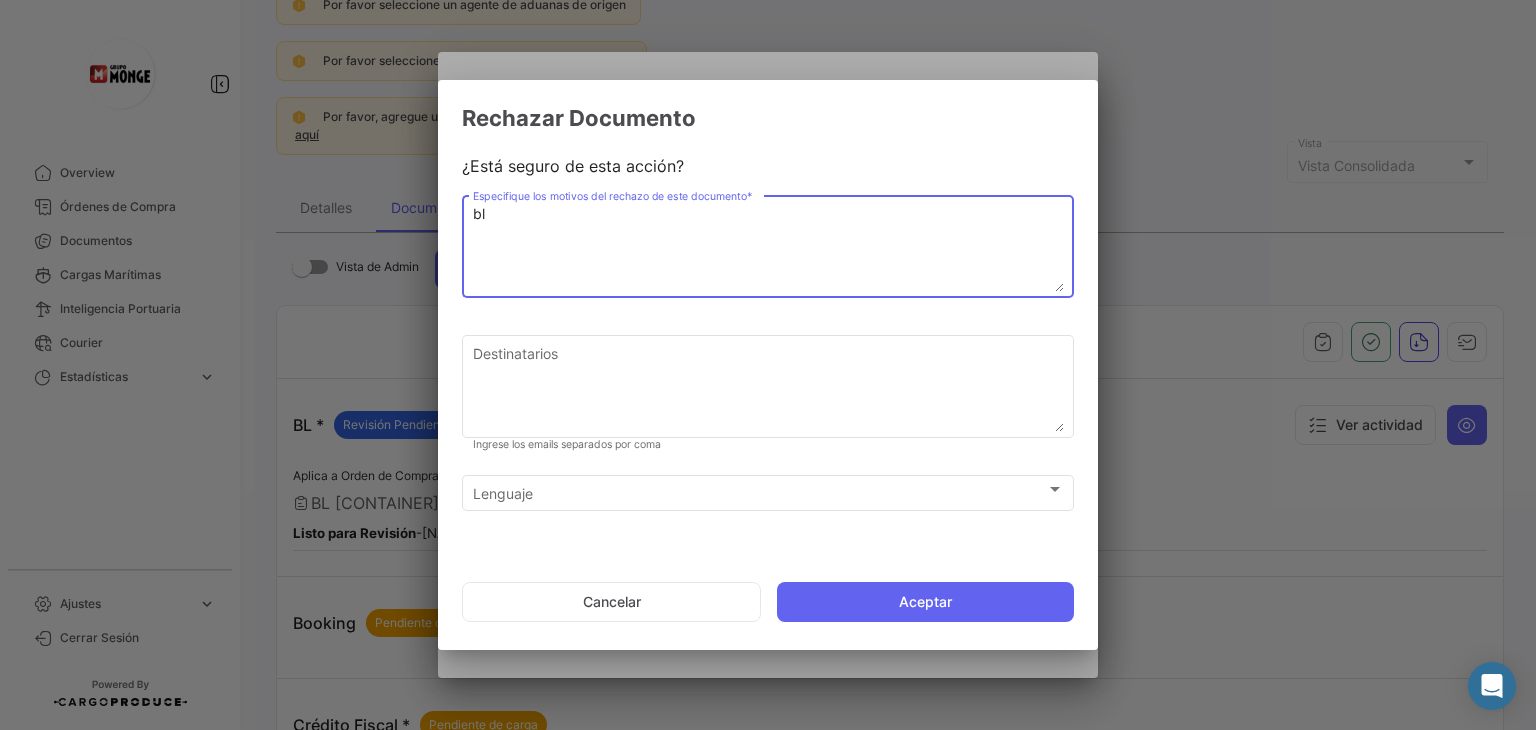type on "b" 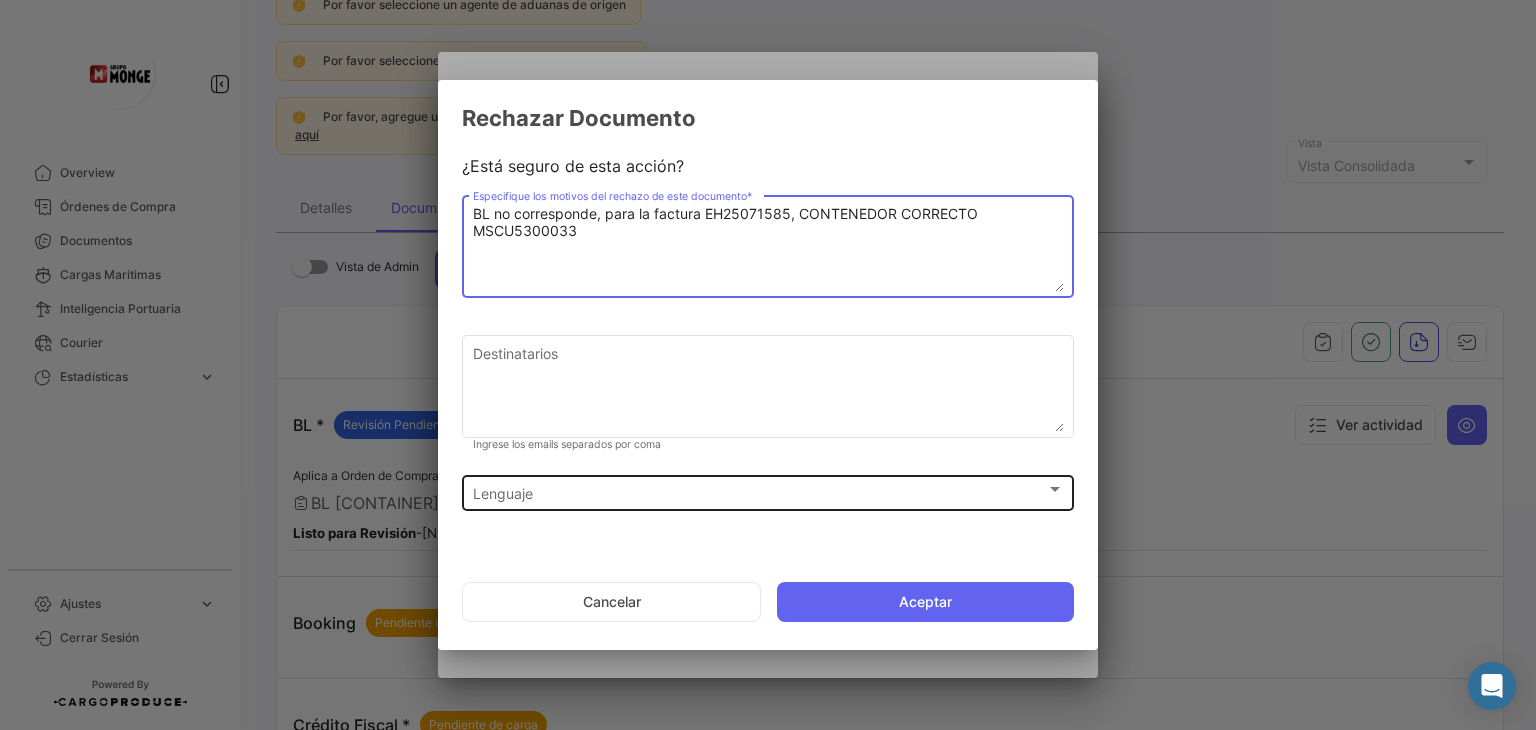 type on "BL no corresponde, para la factura EH25071585, CONTENEDOR CORRECTO MSCU5300033" 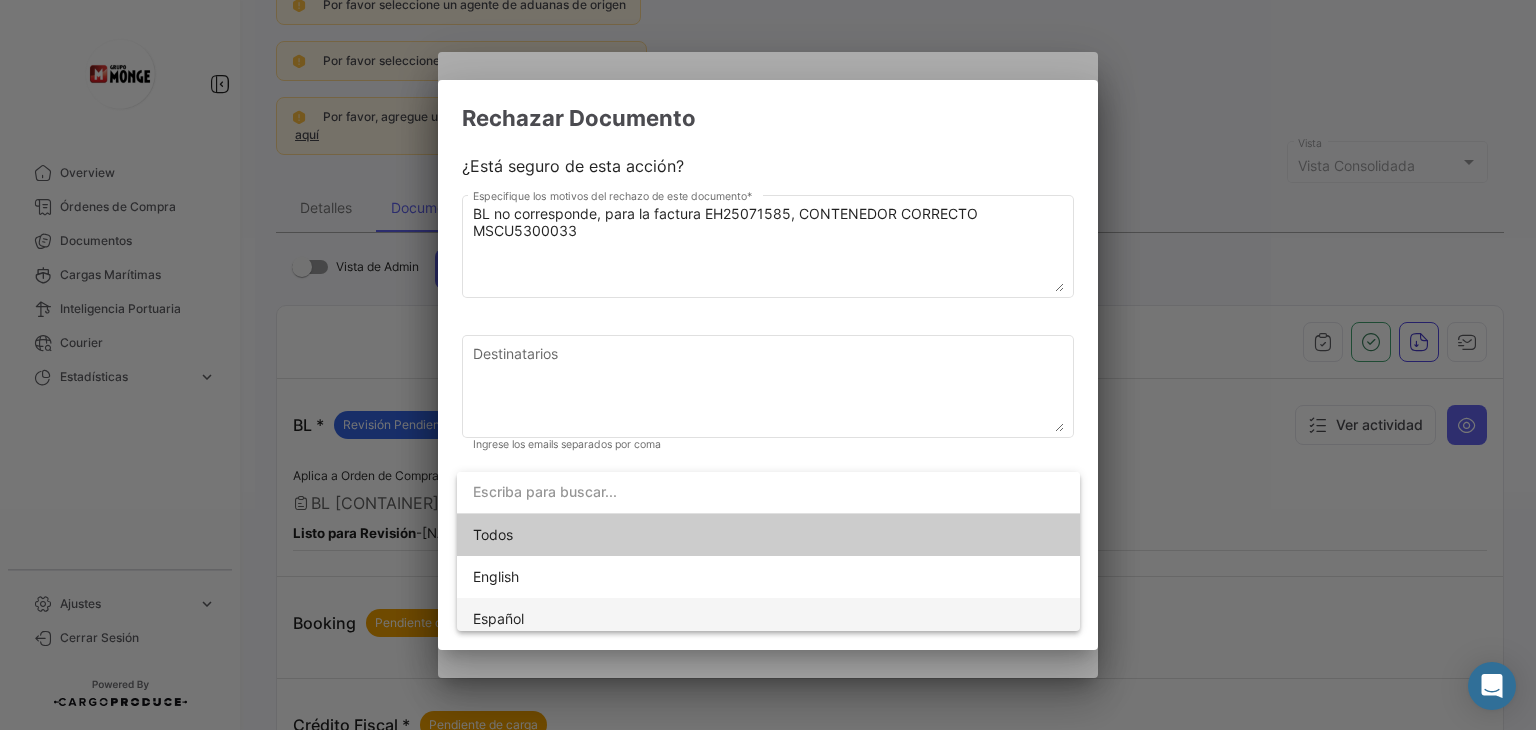 click on "Español" at bounding box center (613, 619) 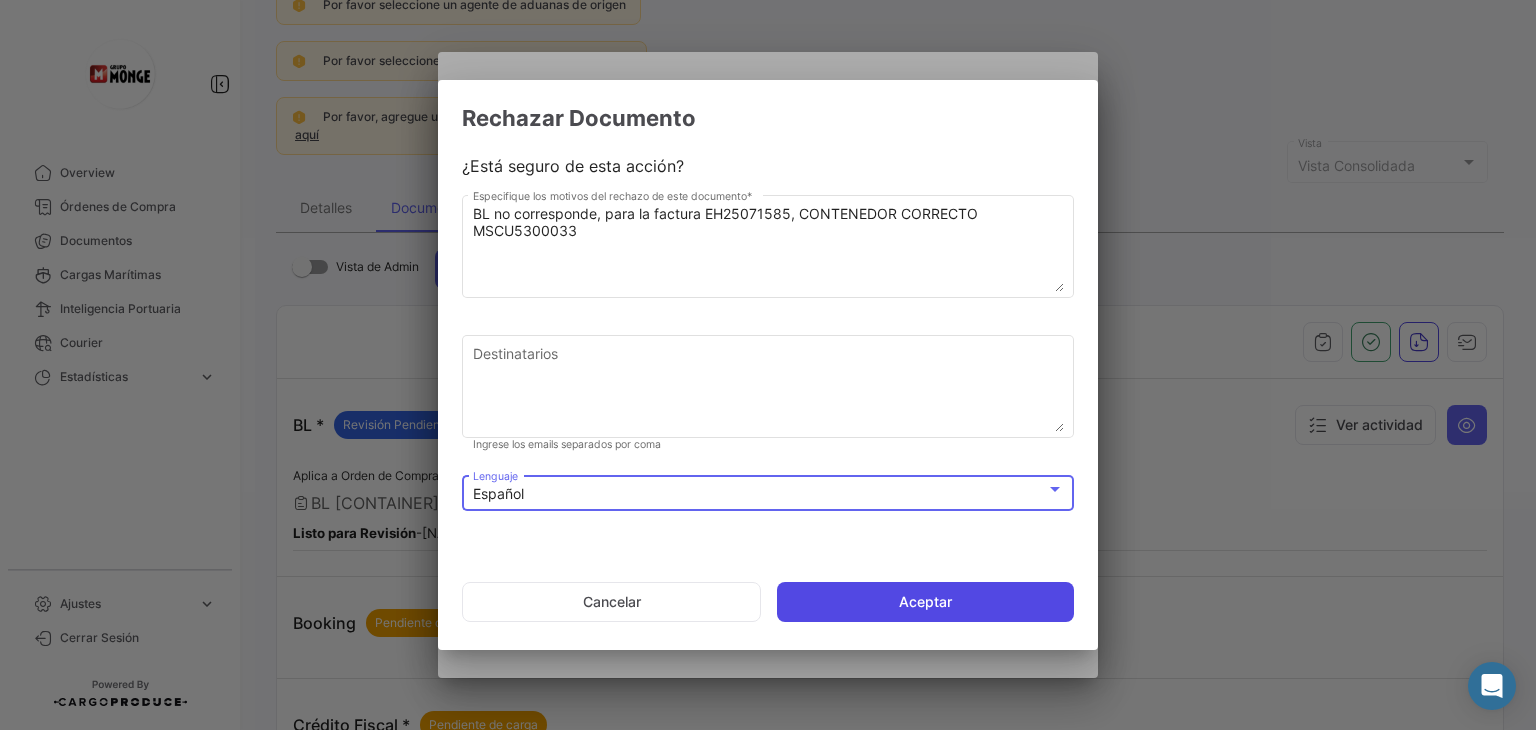 click on "Aceptar" 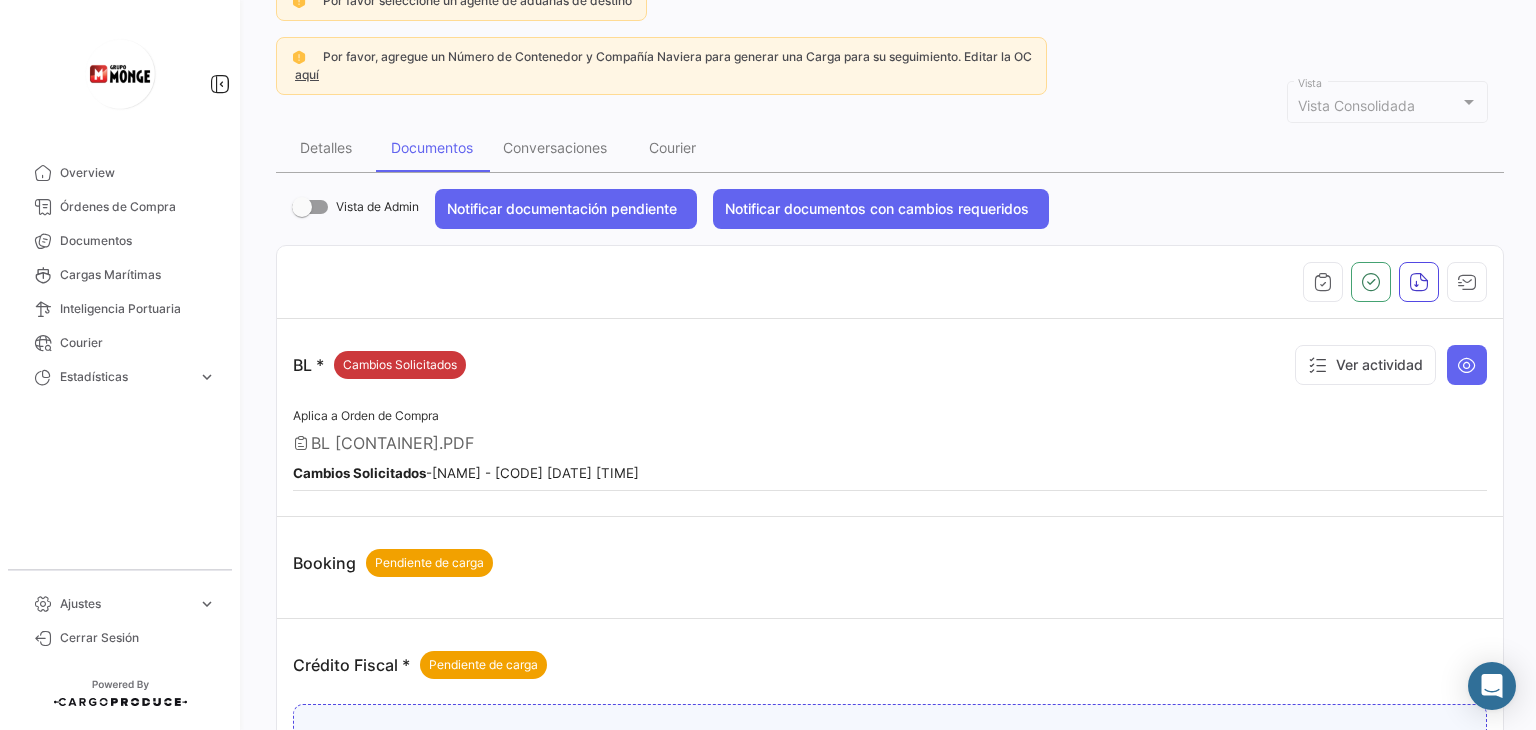 scroll, scrollTop: 400, scrollLeft: 0, axis: vertical 